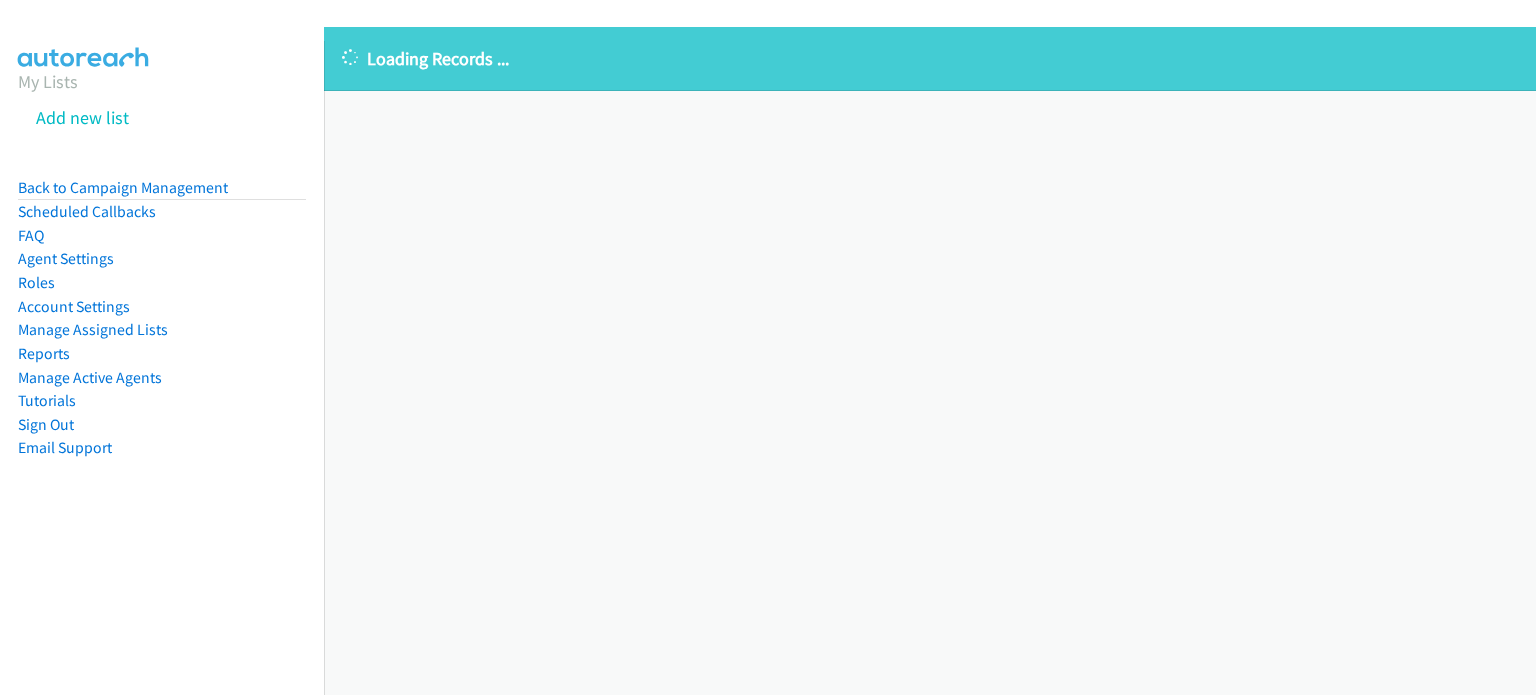 scroll, scrollTop: 0, scrollLeft: 0, axis: both 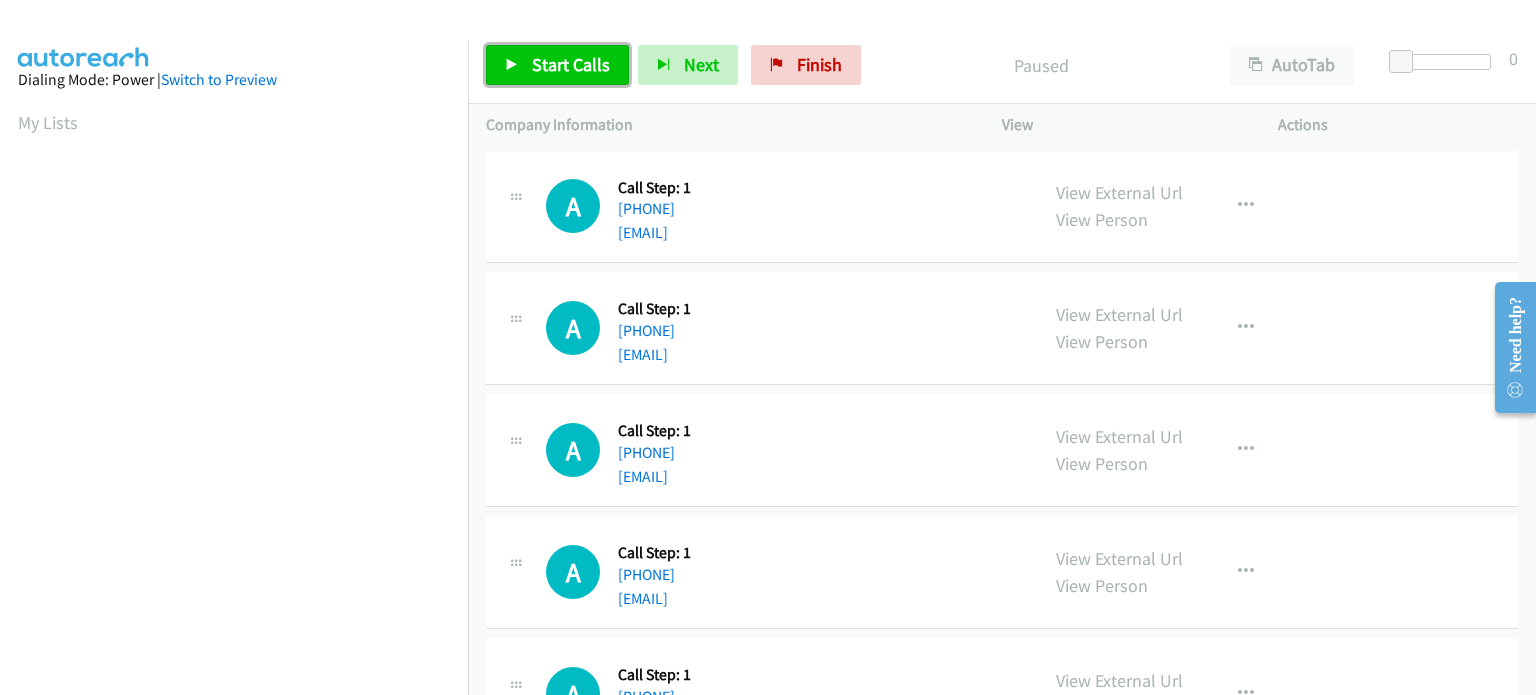 click on "Start Calls" at bounding box center [557, 65] 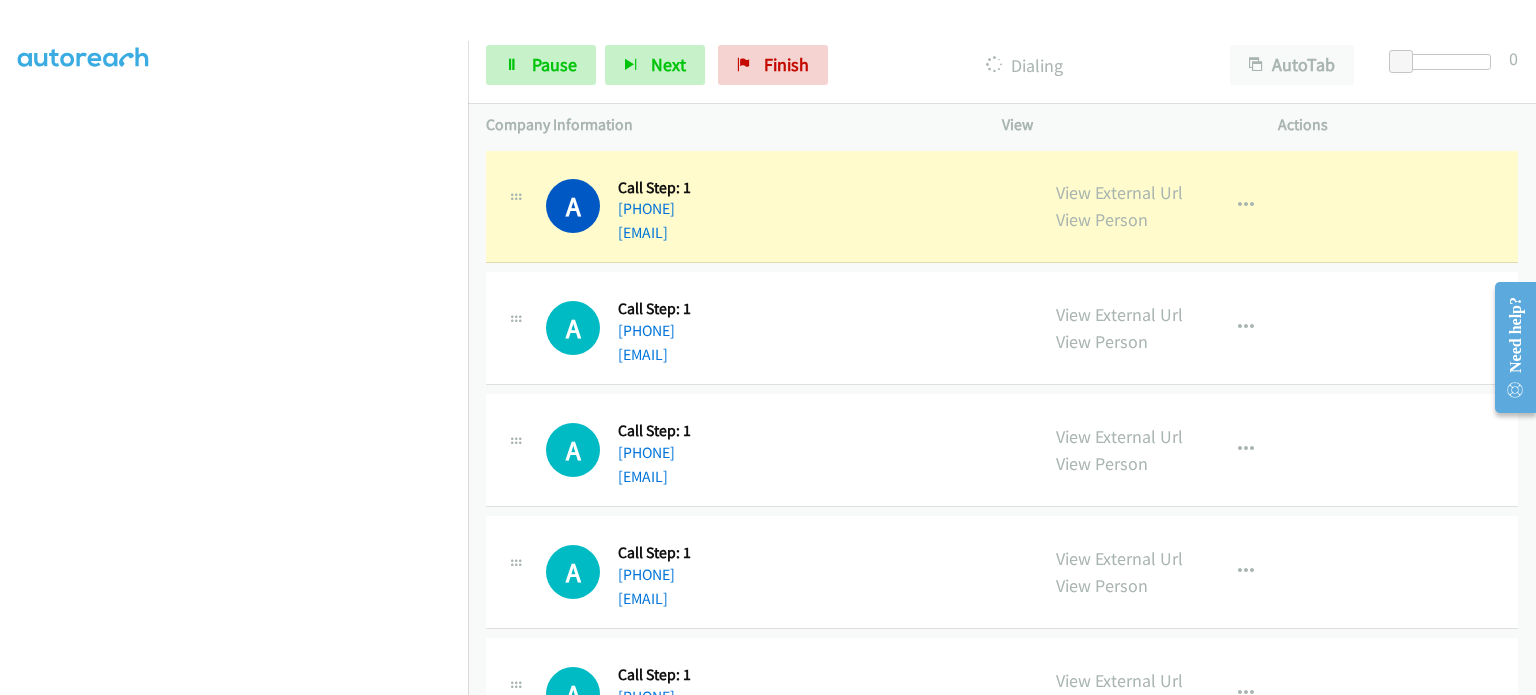 scroll, scrollTop: 427, scrollLeft: 0, axis: vertical 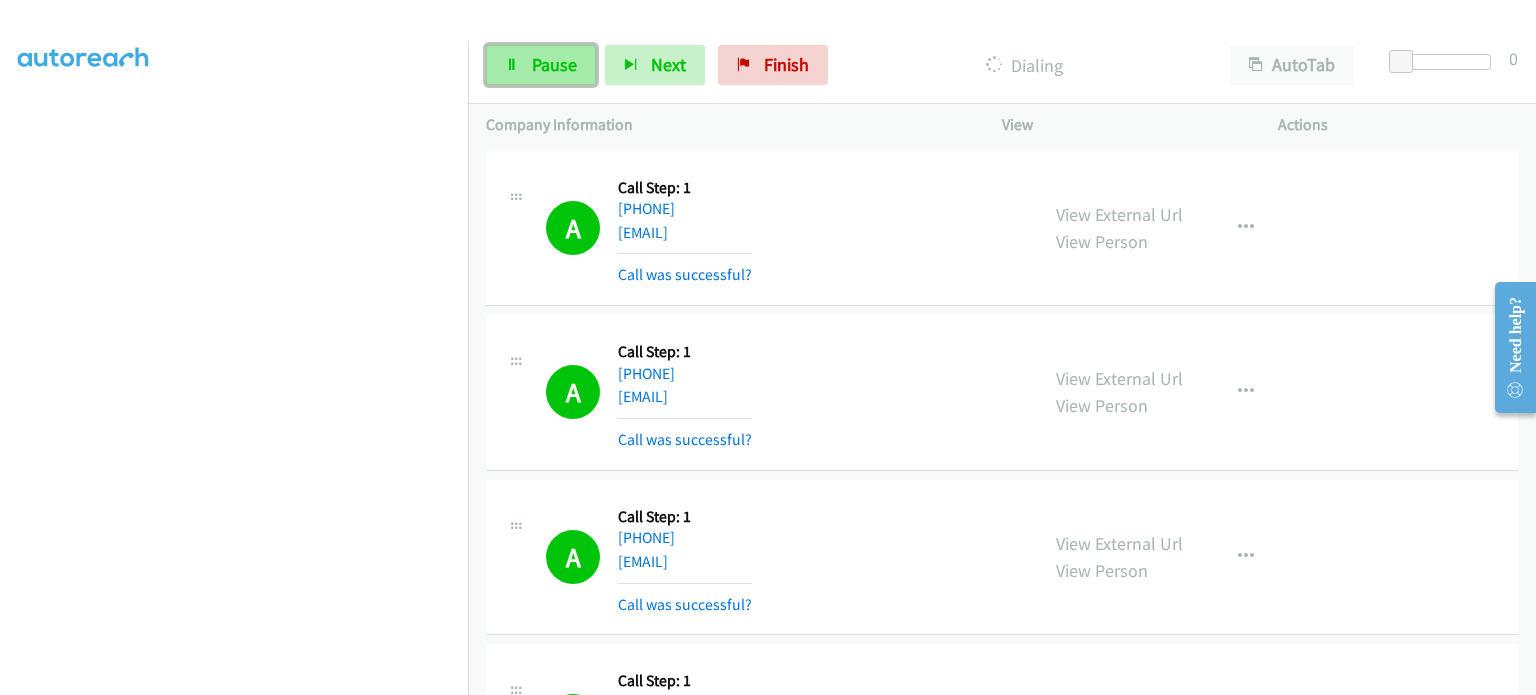 click on "Pause" at bounding box center [554, 64] 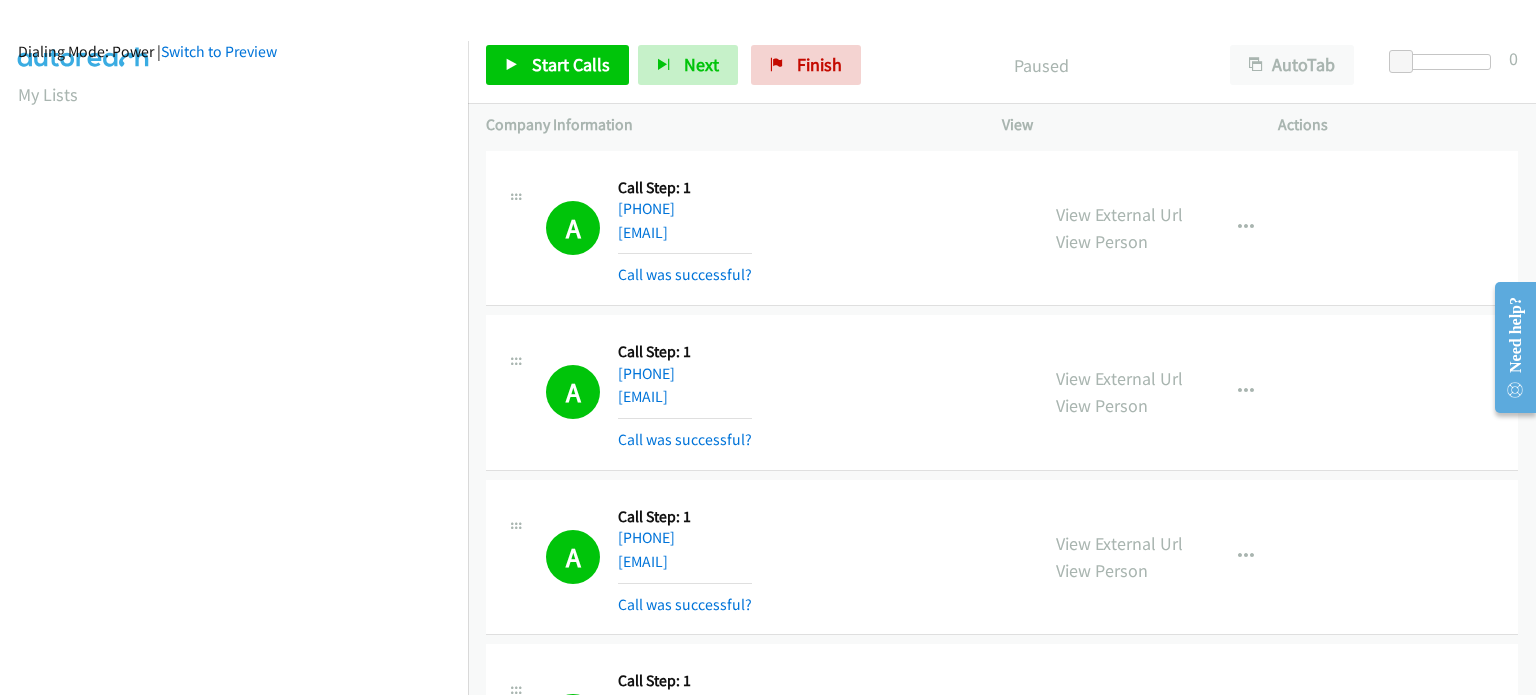 scroll, scrollTop: 27, scrollLeft: 0, axis: vertical 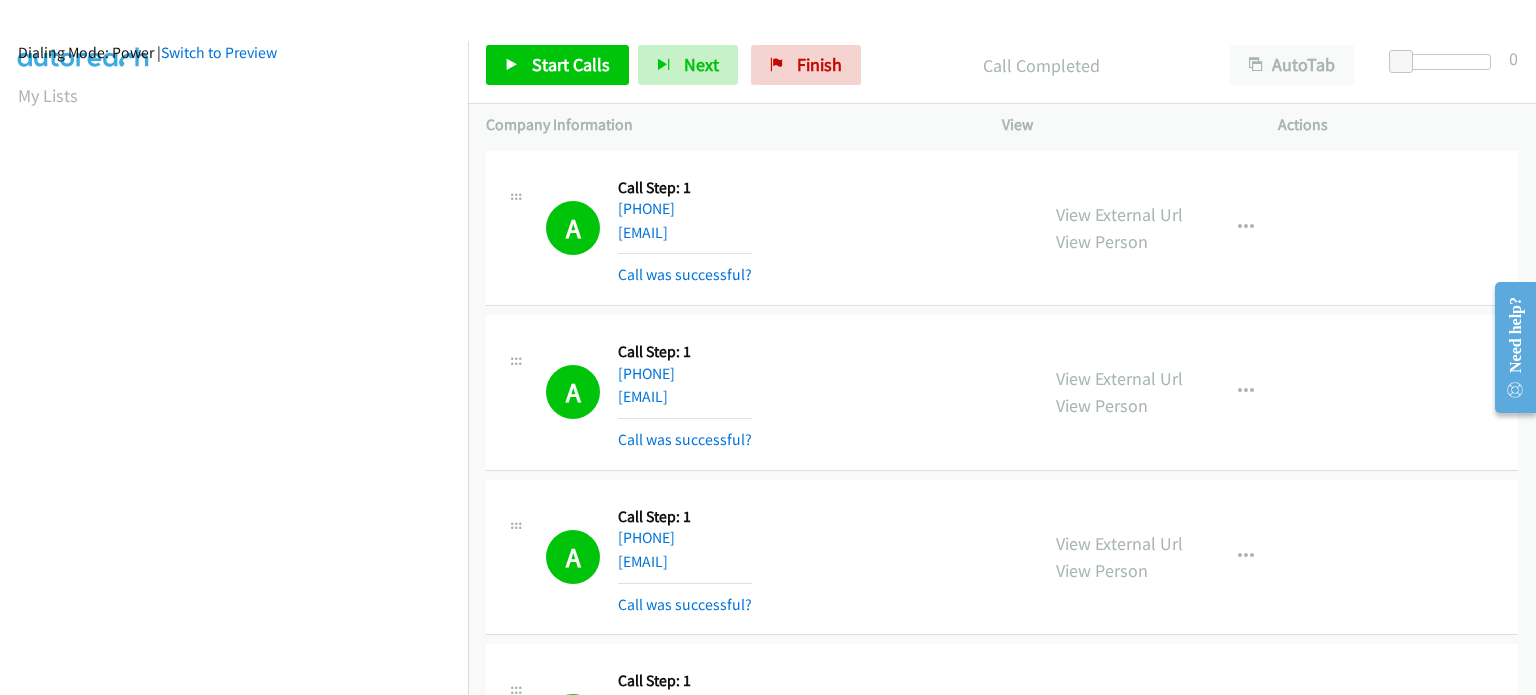 click on "A
Callback Scheduled
Call Step: 1
America/Los_Angeles
+1 626-634-4443
tinamartau@aol.com
Call was successful?
View External Url
View Person
View External Url
Email
Schedule/Manage Callback
Skip Call
Add to do not call list" at bounding box center [1002, 228] 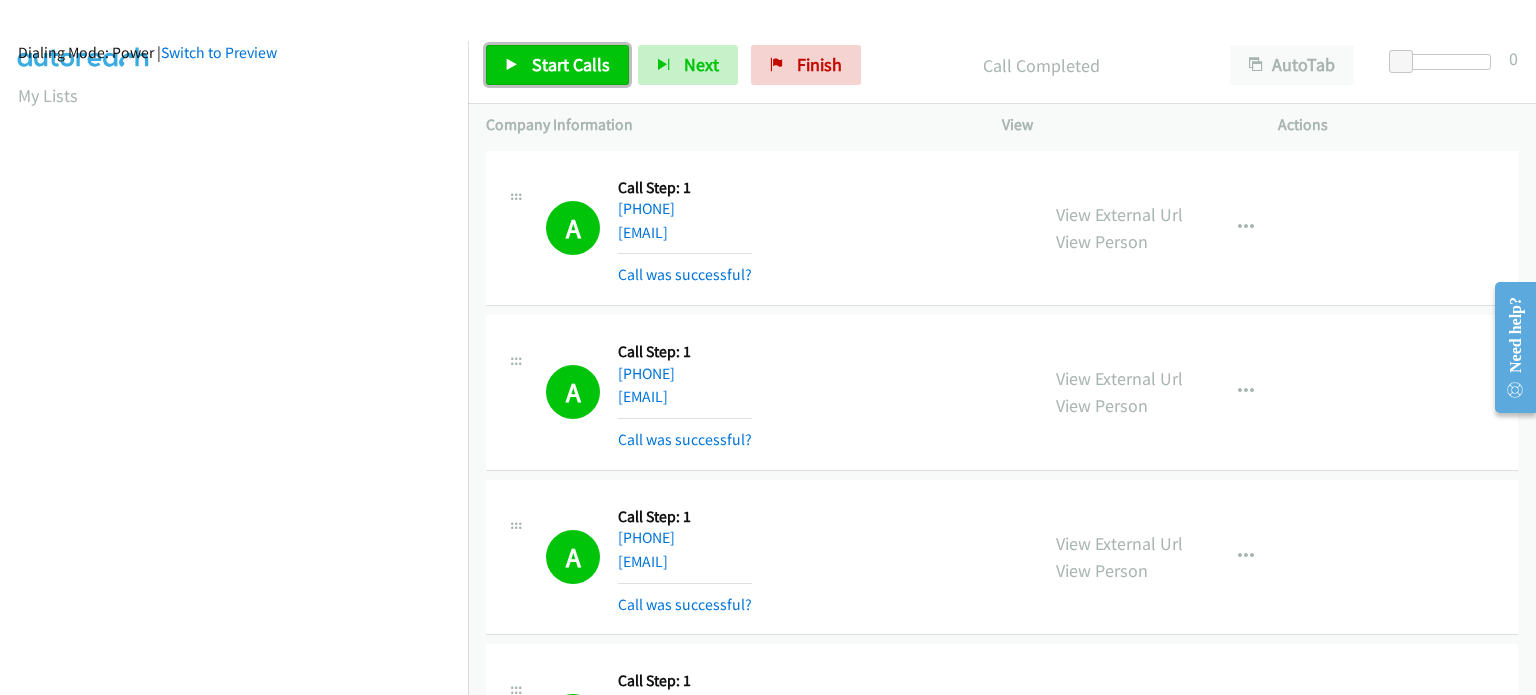 click on "Start Calls" at bounding box center (571, 64) 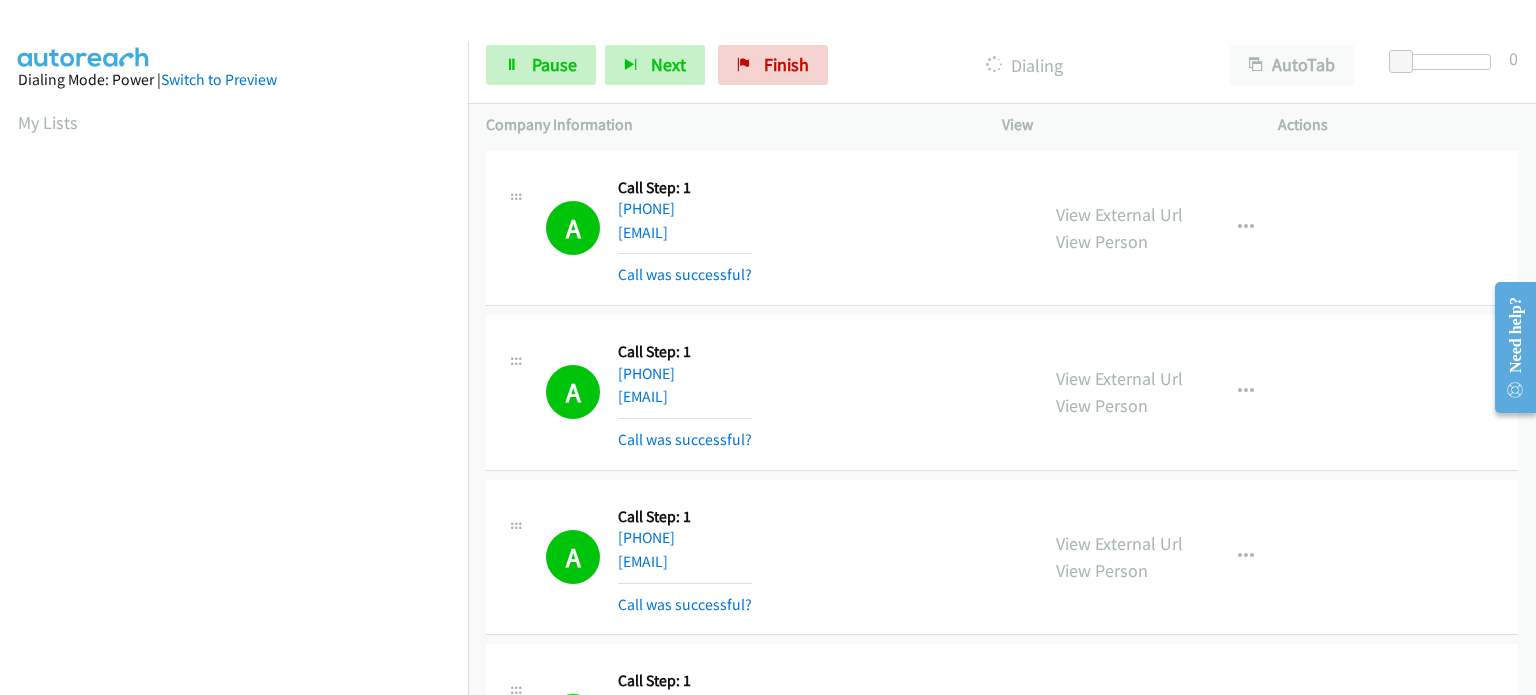 scroll, scrollTop: 427, scrollLeft: 0, axis: vertical 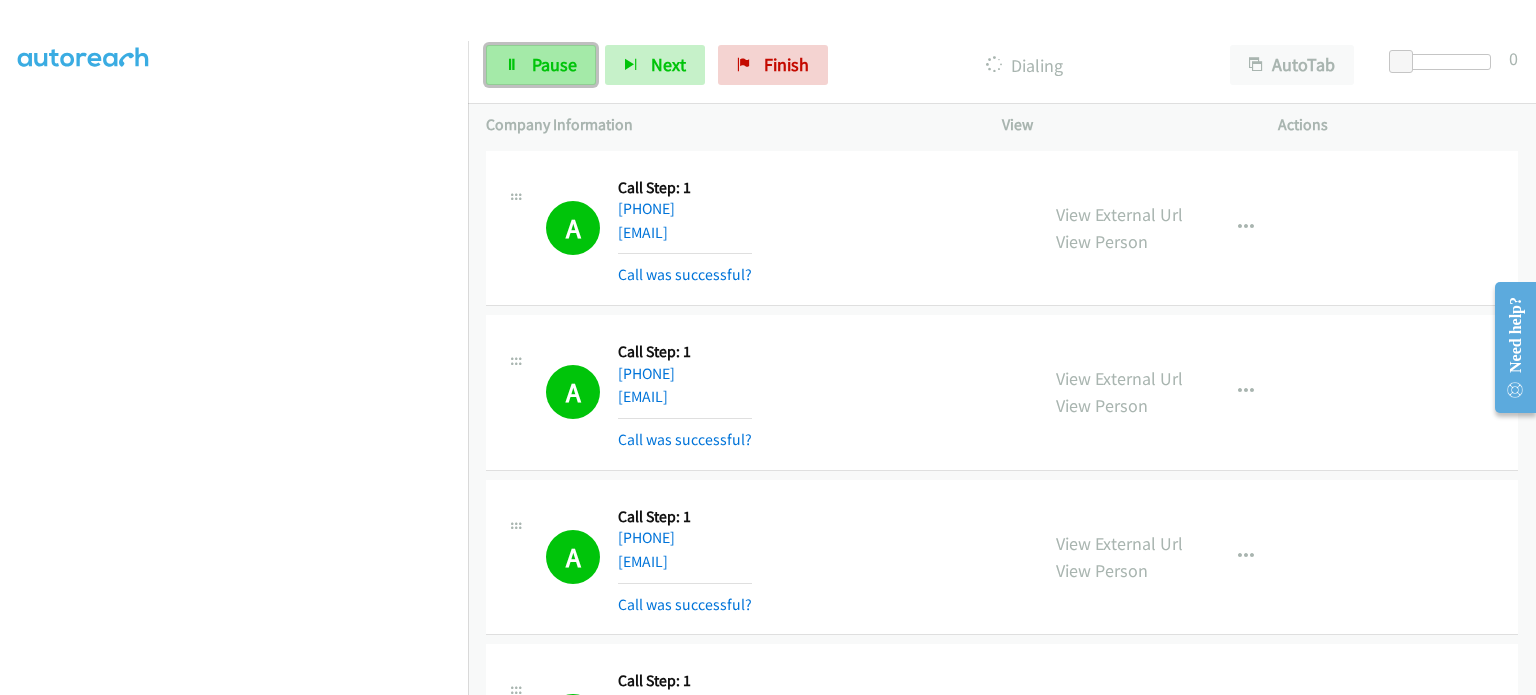 click on "Pause" at bounding box center [554, 64] 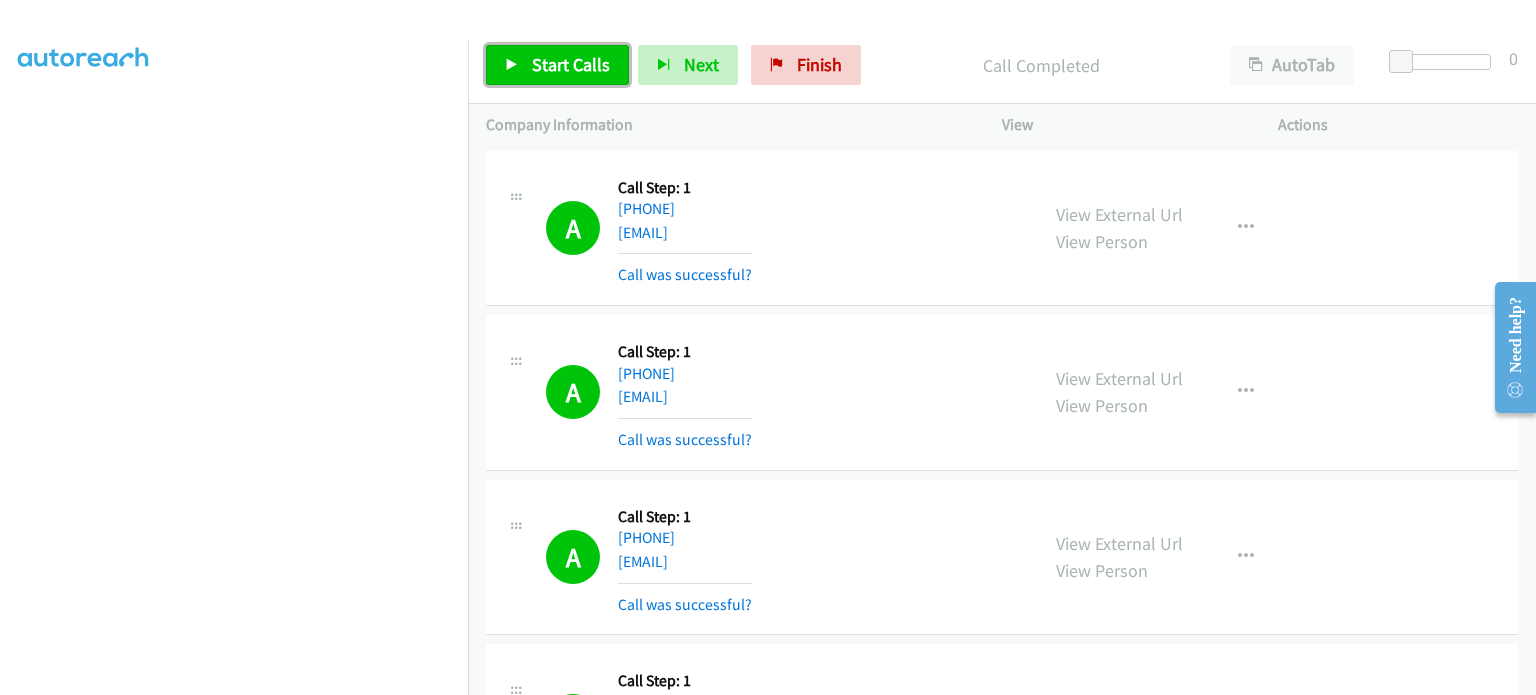 click on "Start Calls" at bounding box center [571, 64] 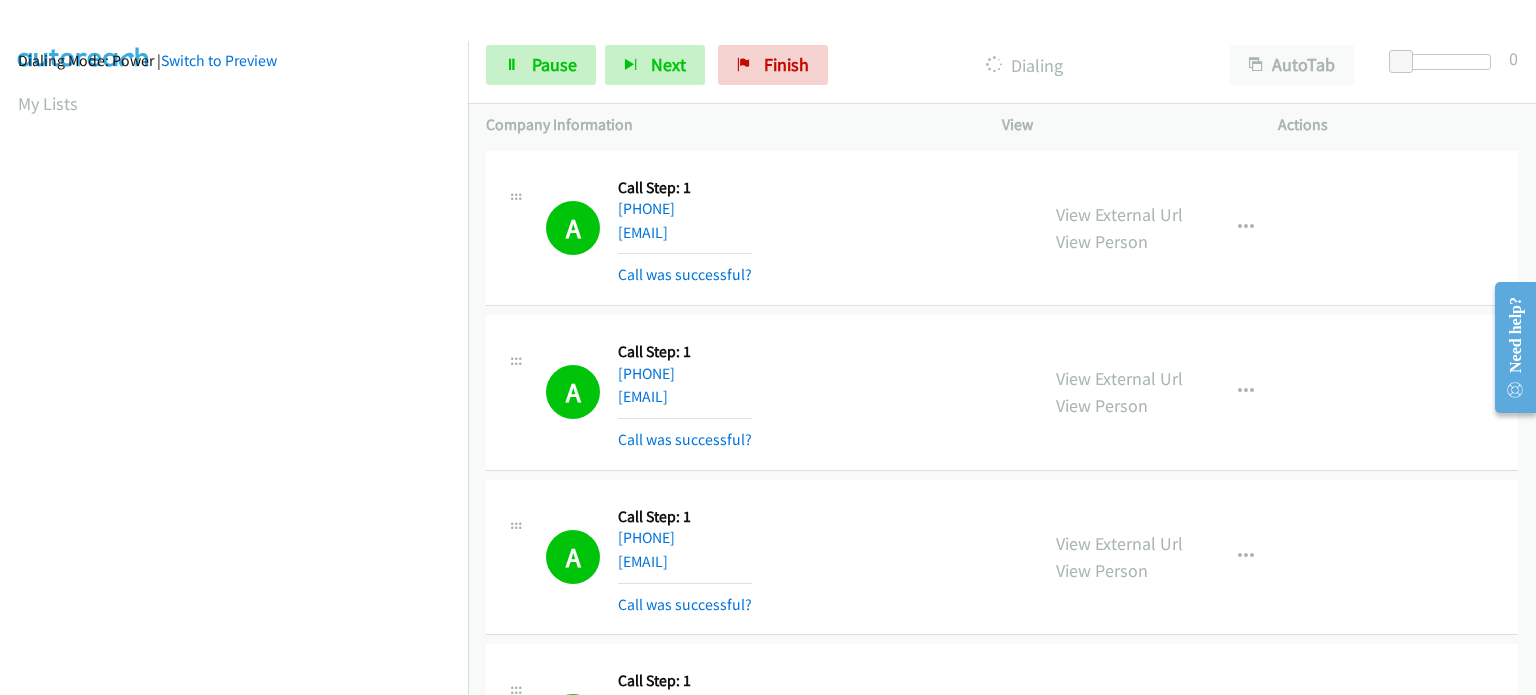 scroll, scrollTop: 0, scrollLeft: 0, axis: both 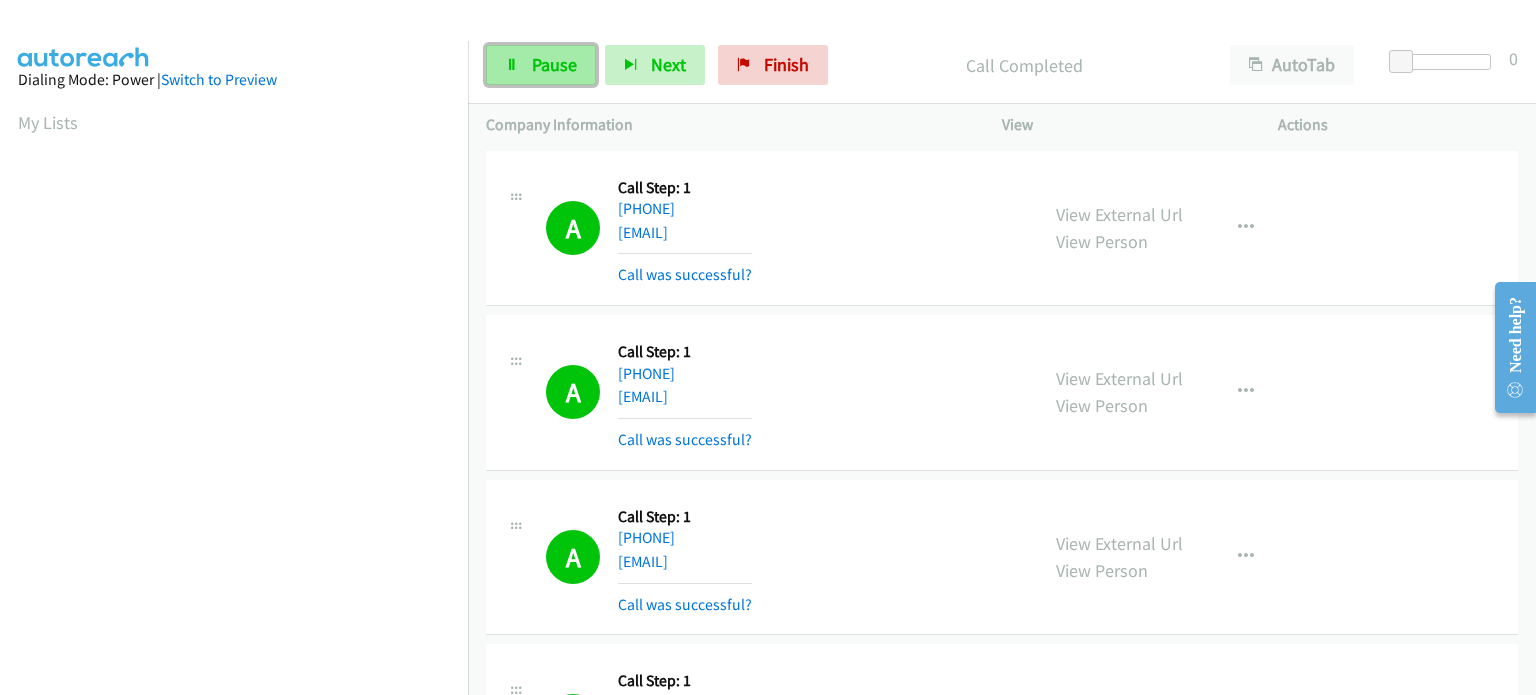 click on "Pause" at bounding box center [554, 64] 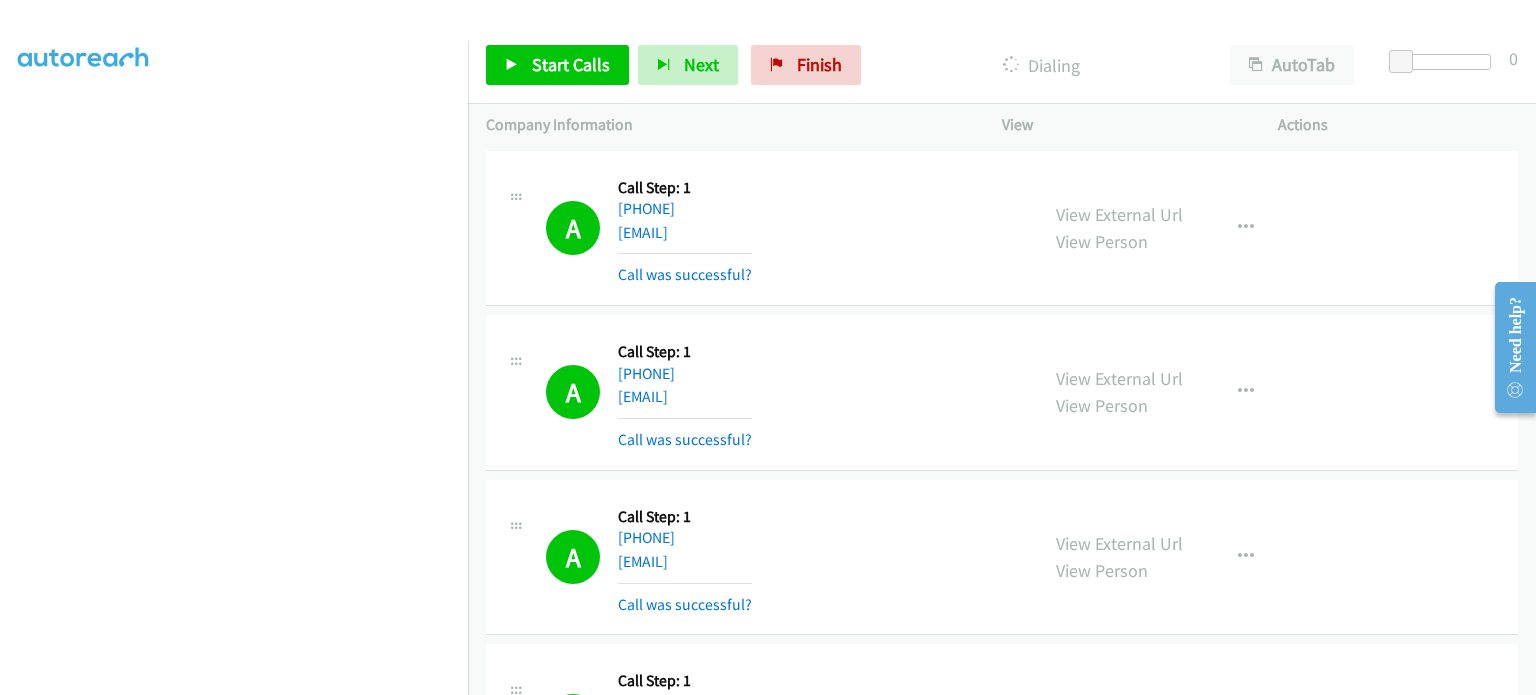 scroll, scrollTop: 0, scrollLeft: 0, axis: both 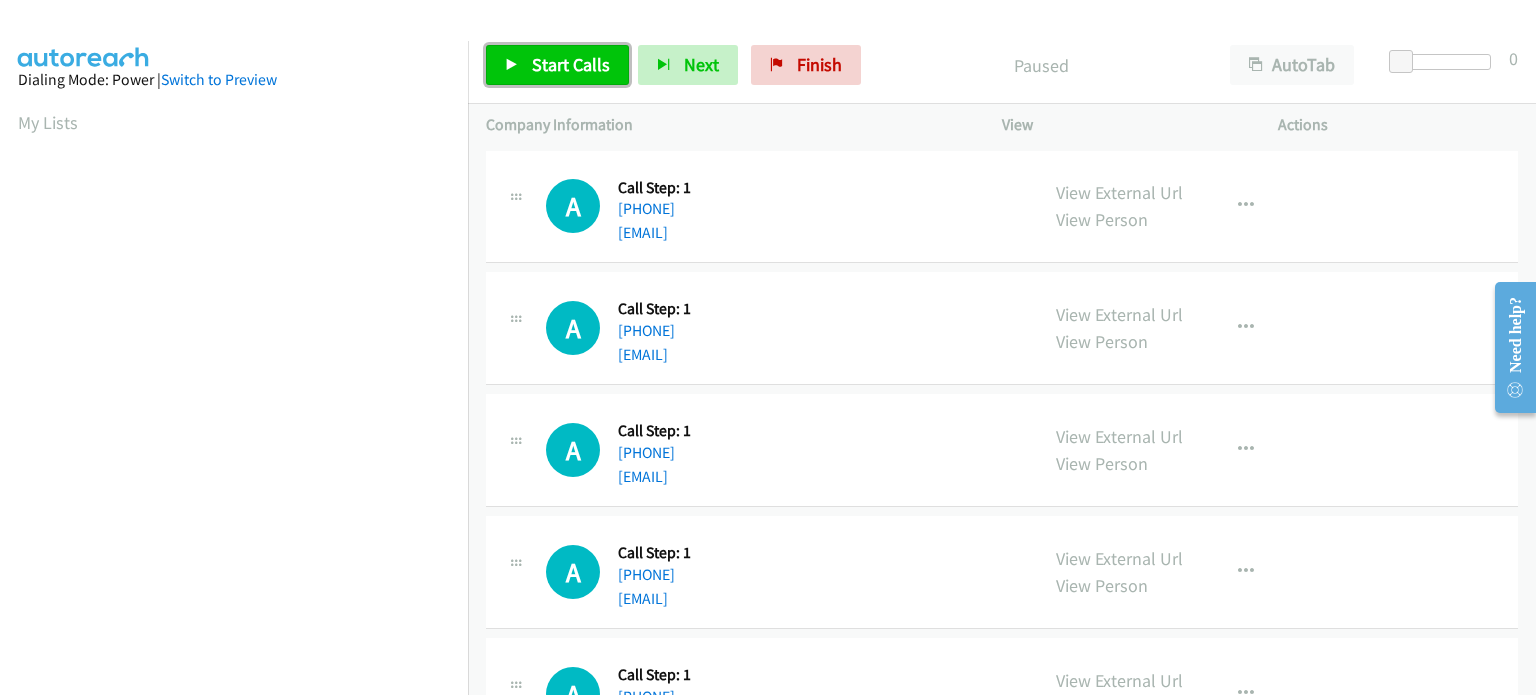 click on "Start Calls" at bounding box center [571, 64] 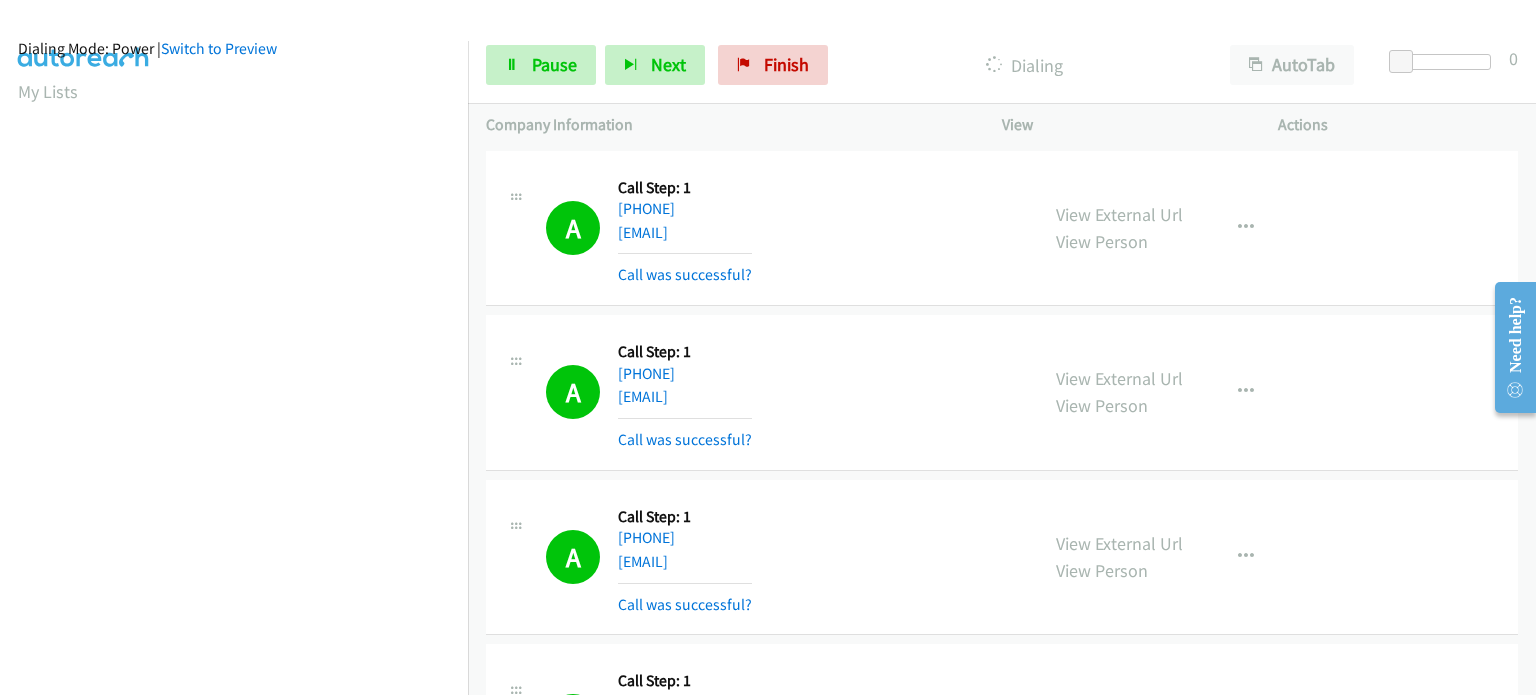 scroll, scrollTop: 0, scrollLeft: 0, axis: both 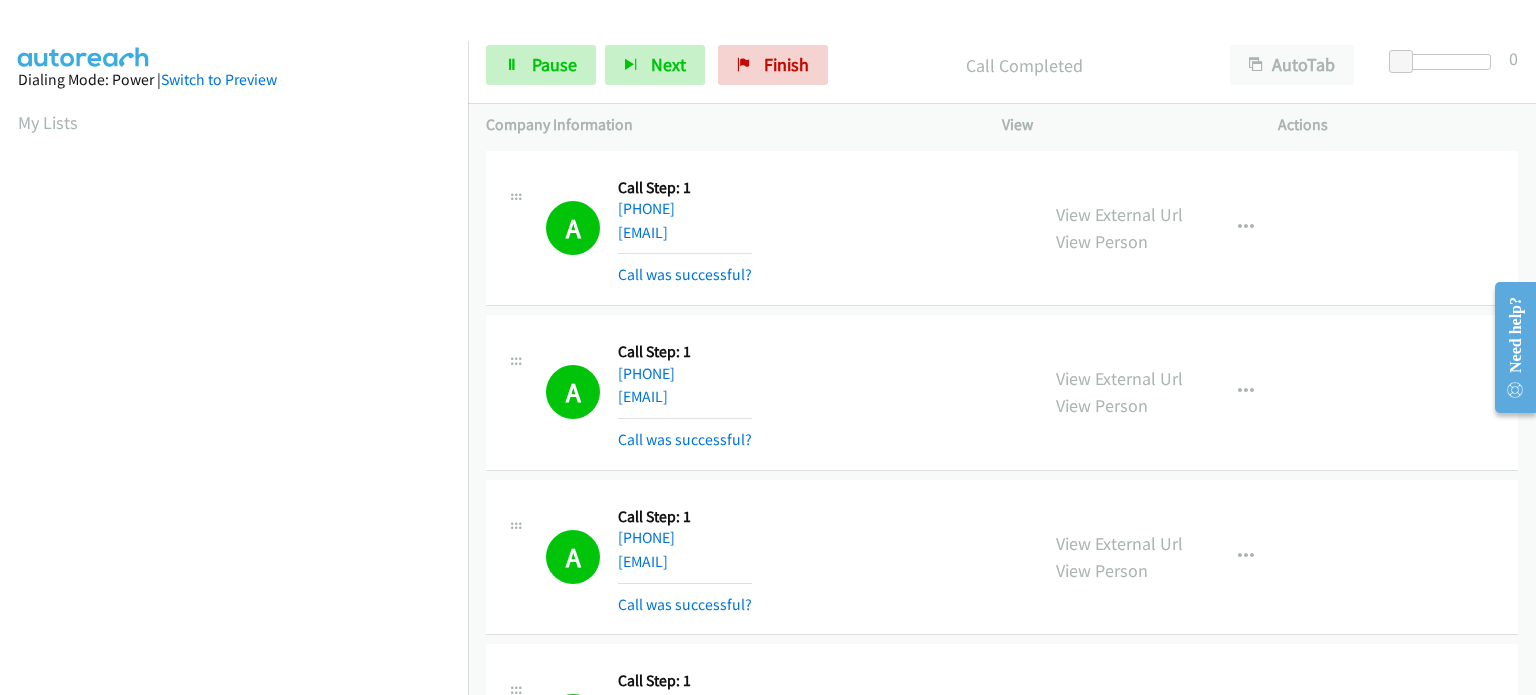 click on "Call Completed" at bounding box center [1024, 65] 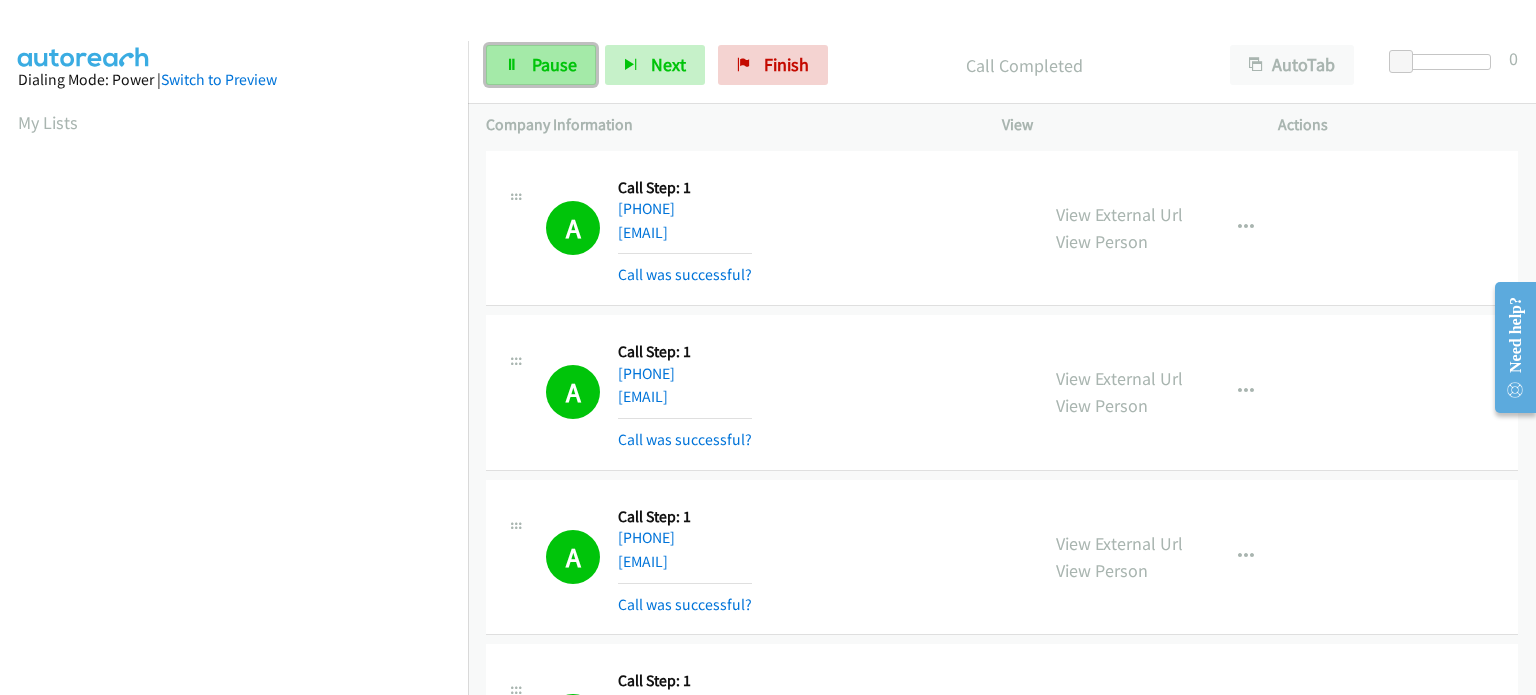 click on "Pause" at bounding box center (554, 64) 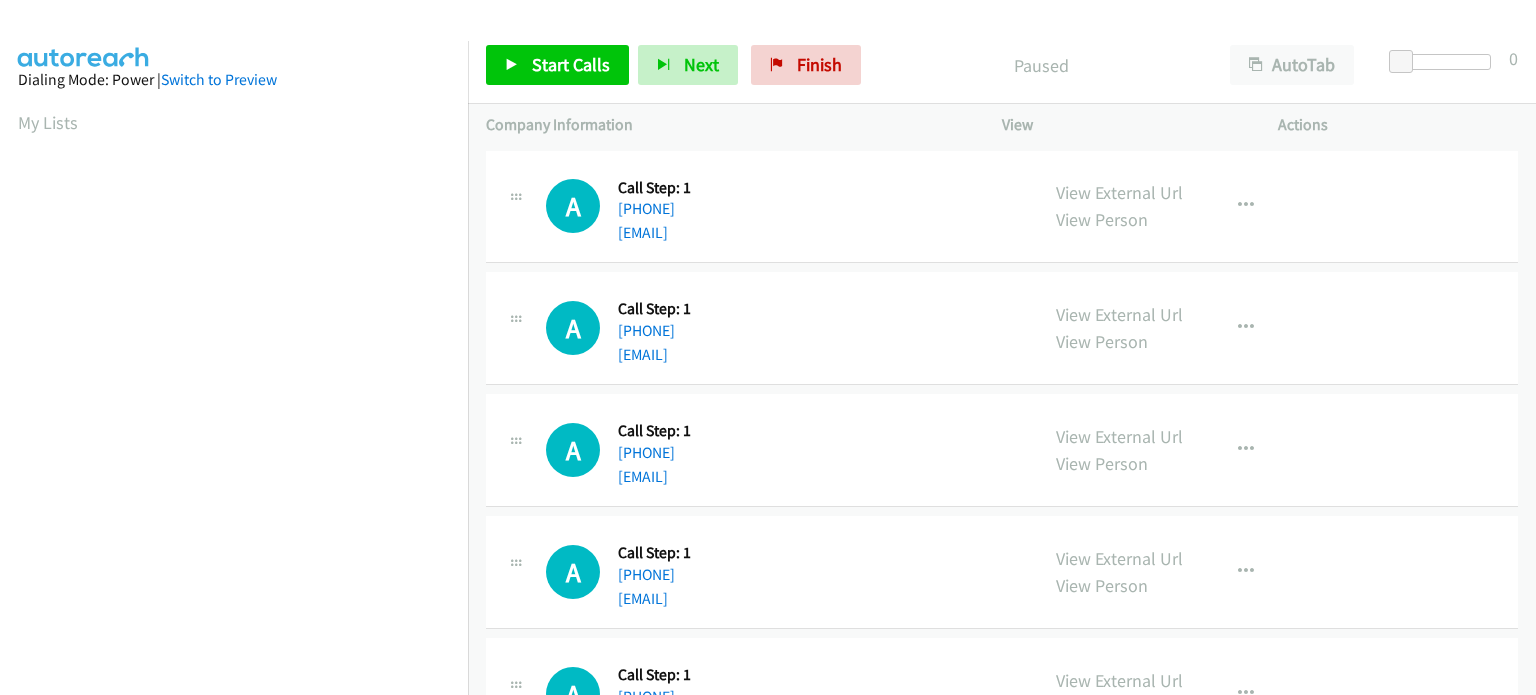 scroll, scrollTop: 0, scrollLeft: 0, axis: both 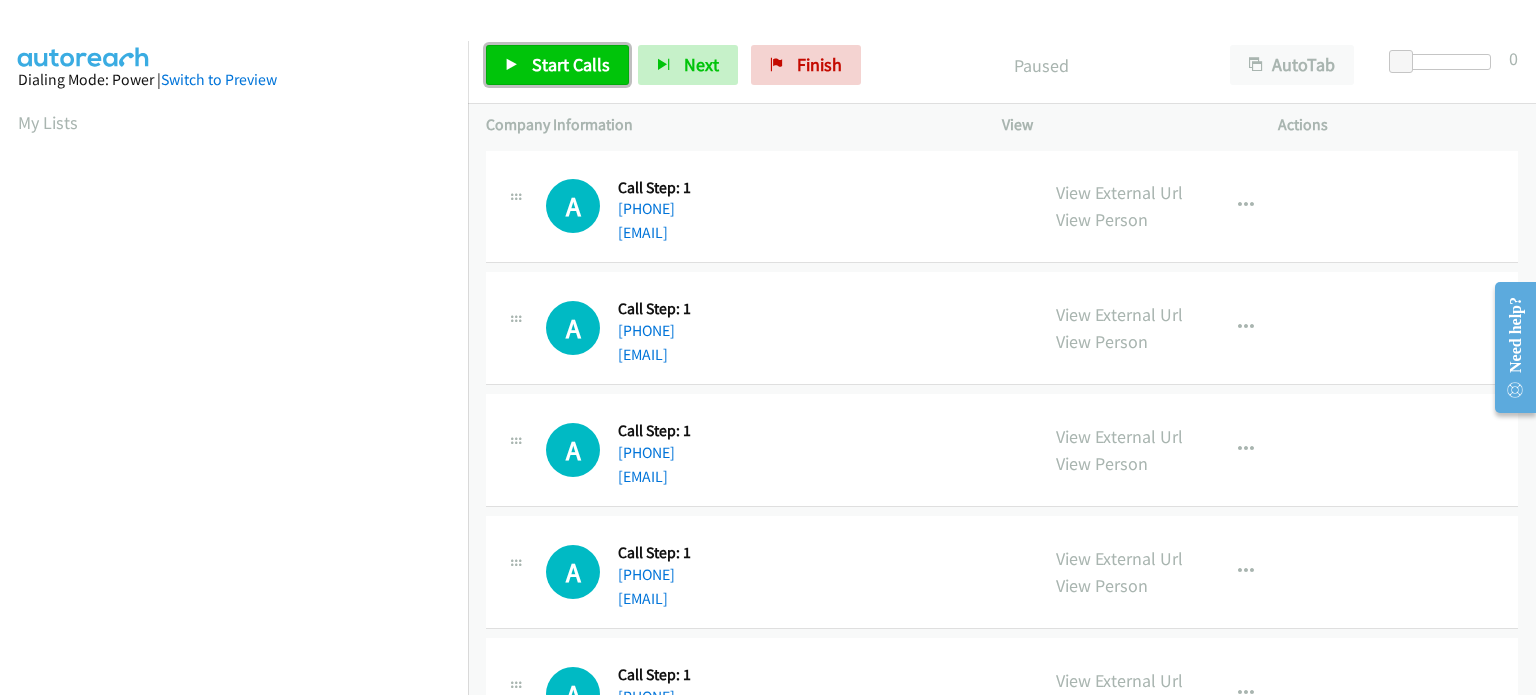 click on "Start Calls" at bounding box center (571, 64) 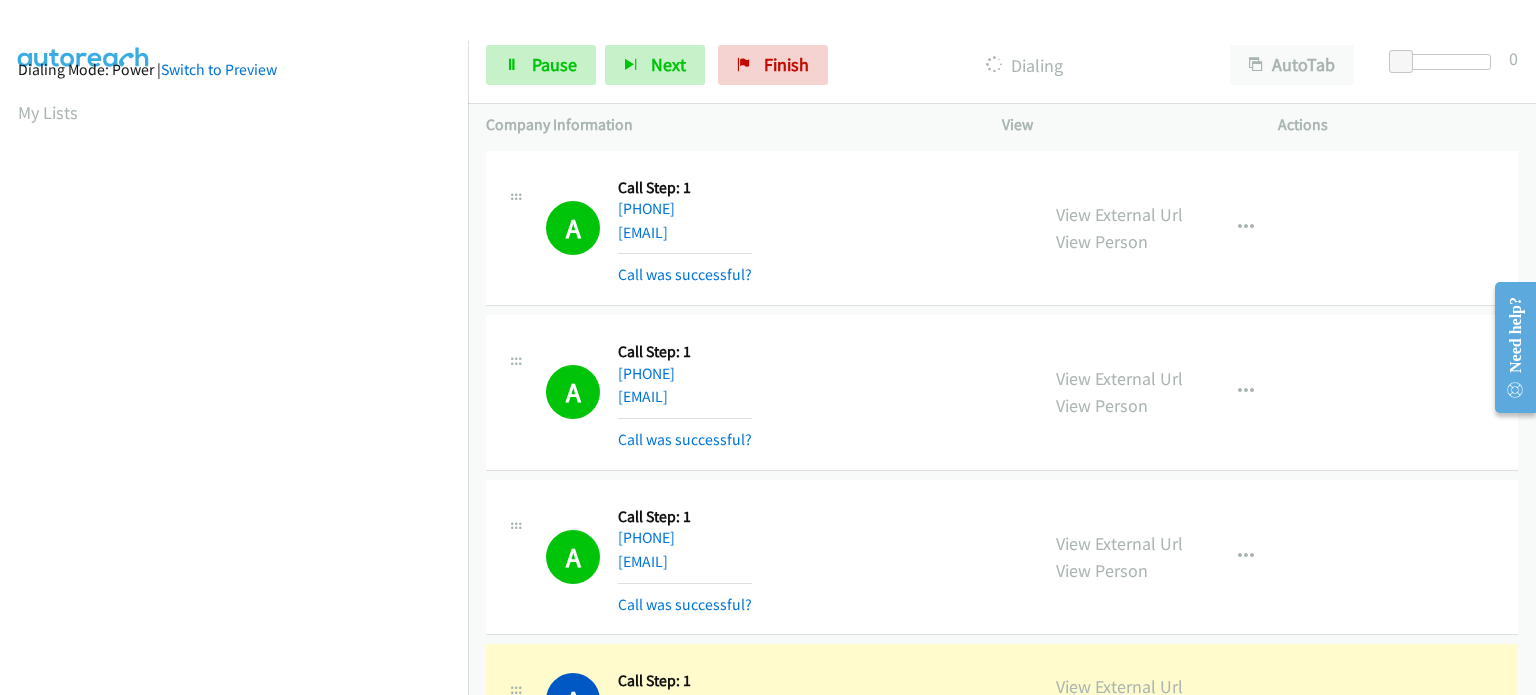 scroll, scrollTop: 0, scrollLeft: 0, axis: both 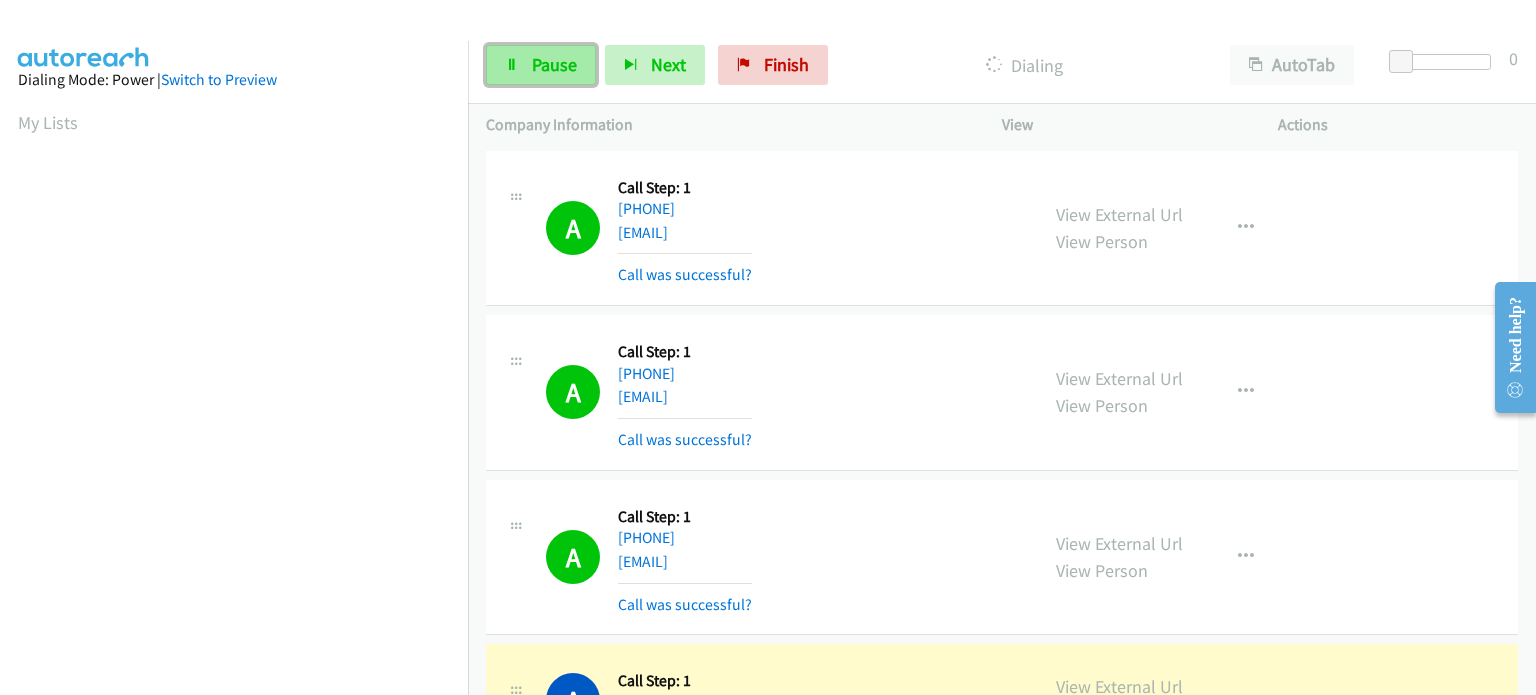 click on "Pause" at bounding box center (541, 65) 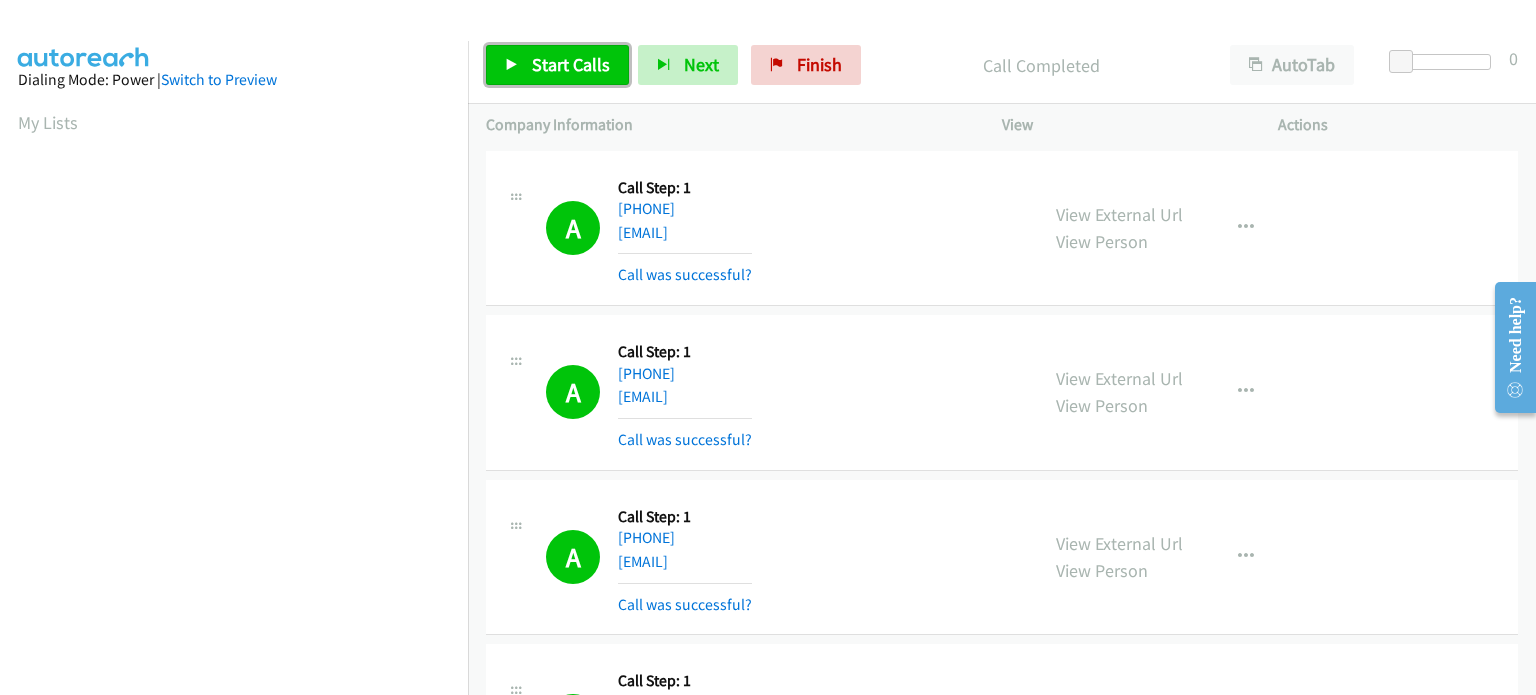 click on "Start Calls" at bounding box center (571, 64) 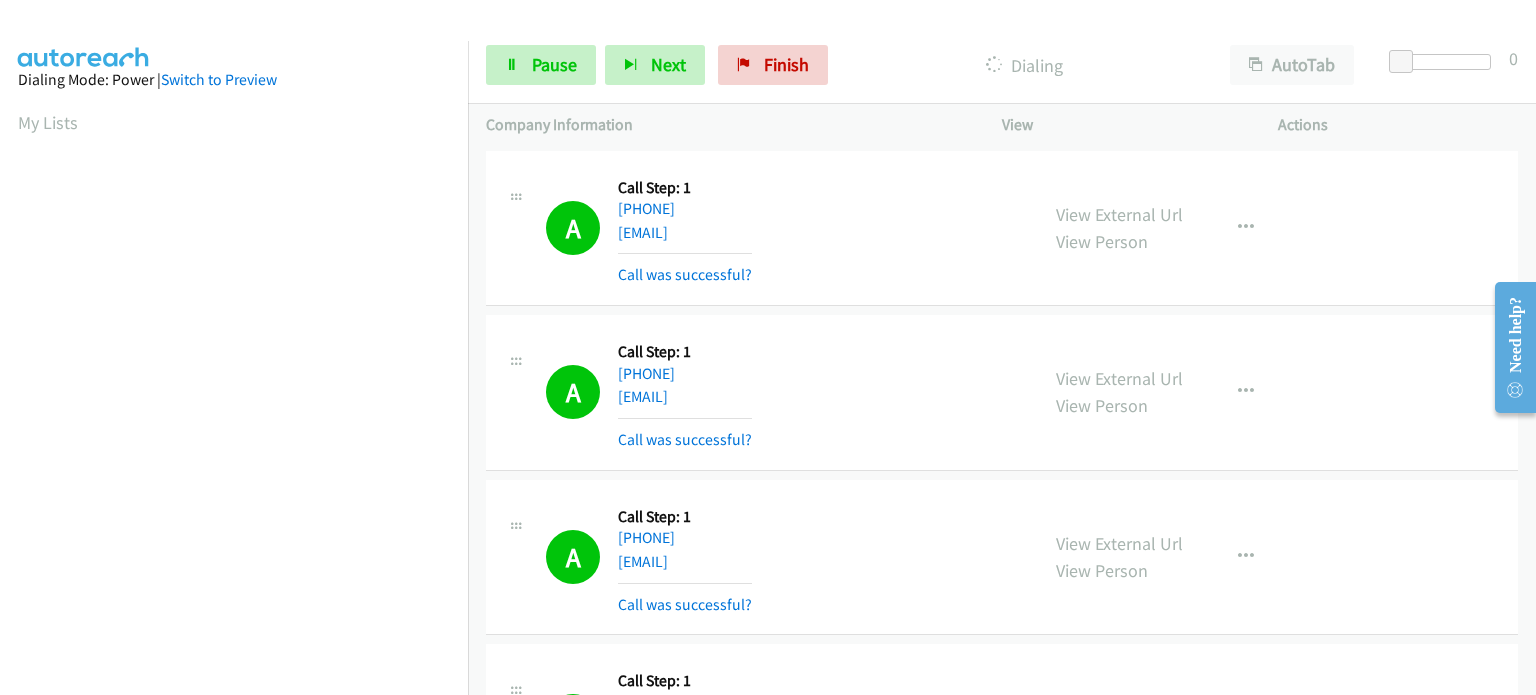 scroll, scrollTop: 427, scrollLeft: 0, axis: vertical 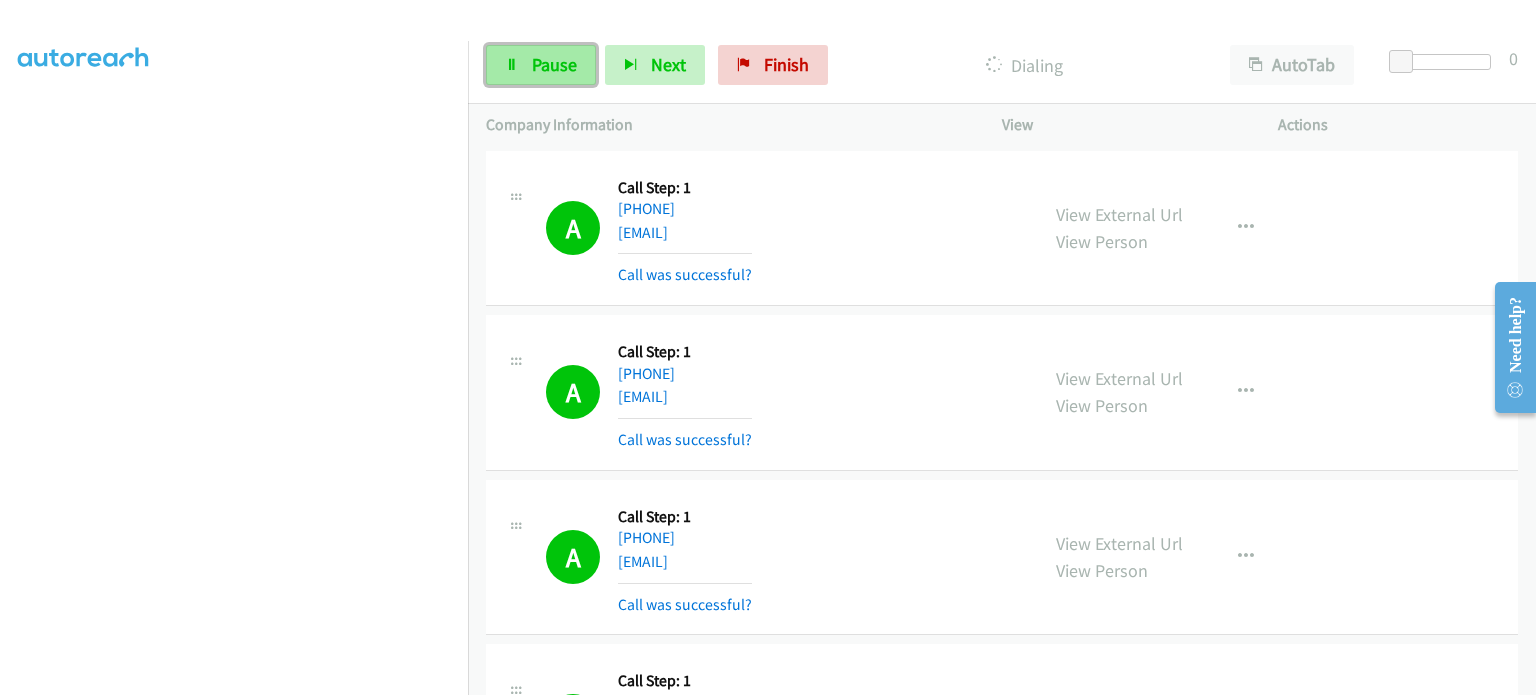 click on "Pause" at bounding box center (554, 64) 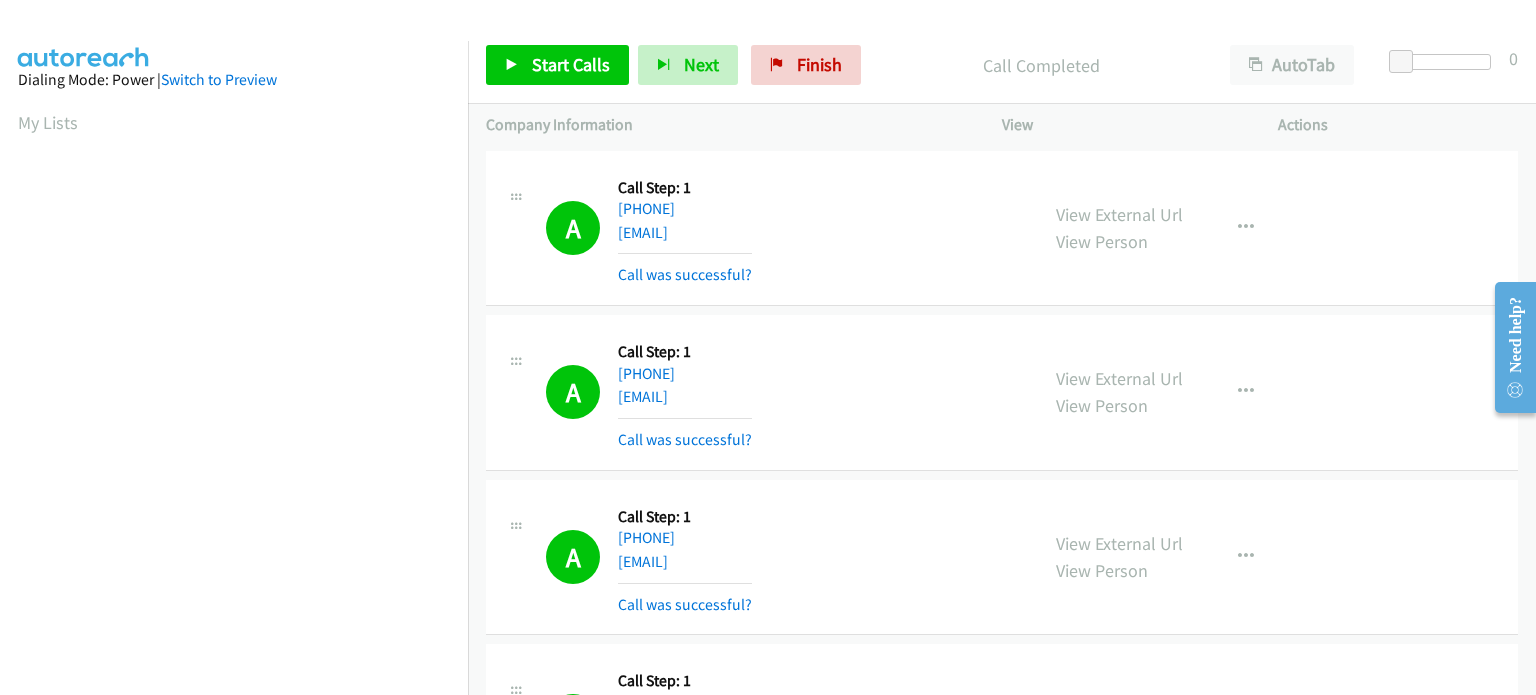 scroll, scrollTop: 427, scrollLeft: 0, axis: vertical 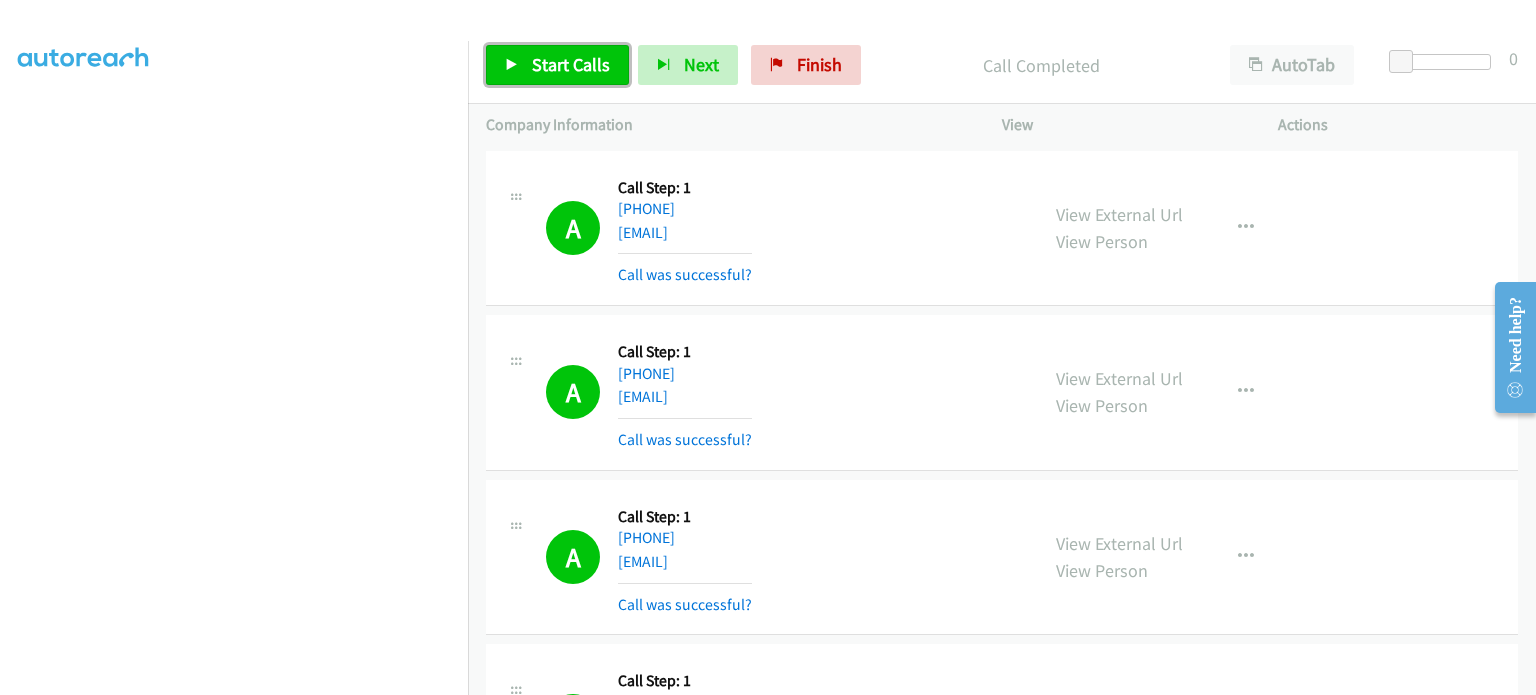 click on "Start Calls" at bounding box center [571, 64] 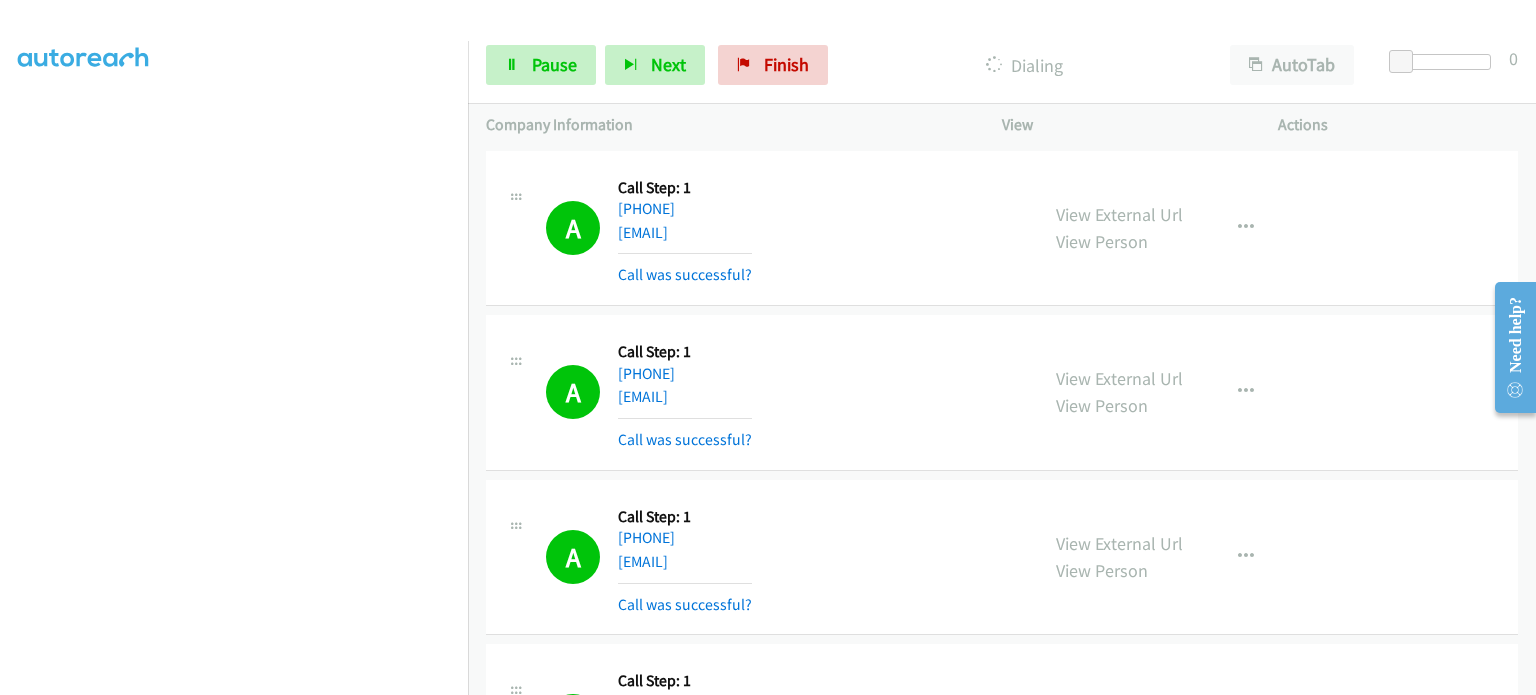scroll, scrollTop: 0, scrollLeft: 0, axis: both 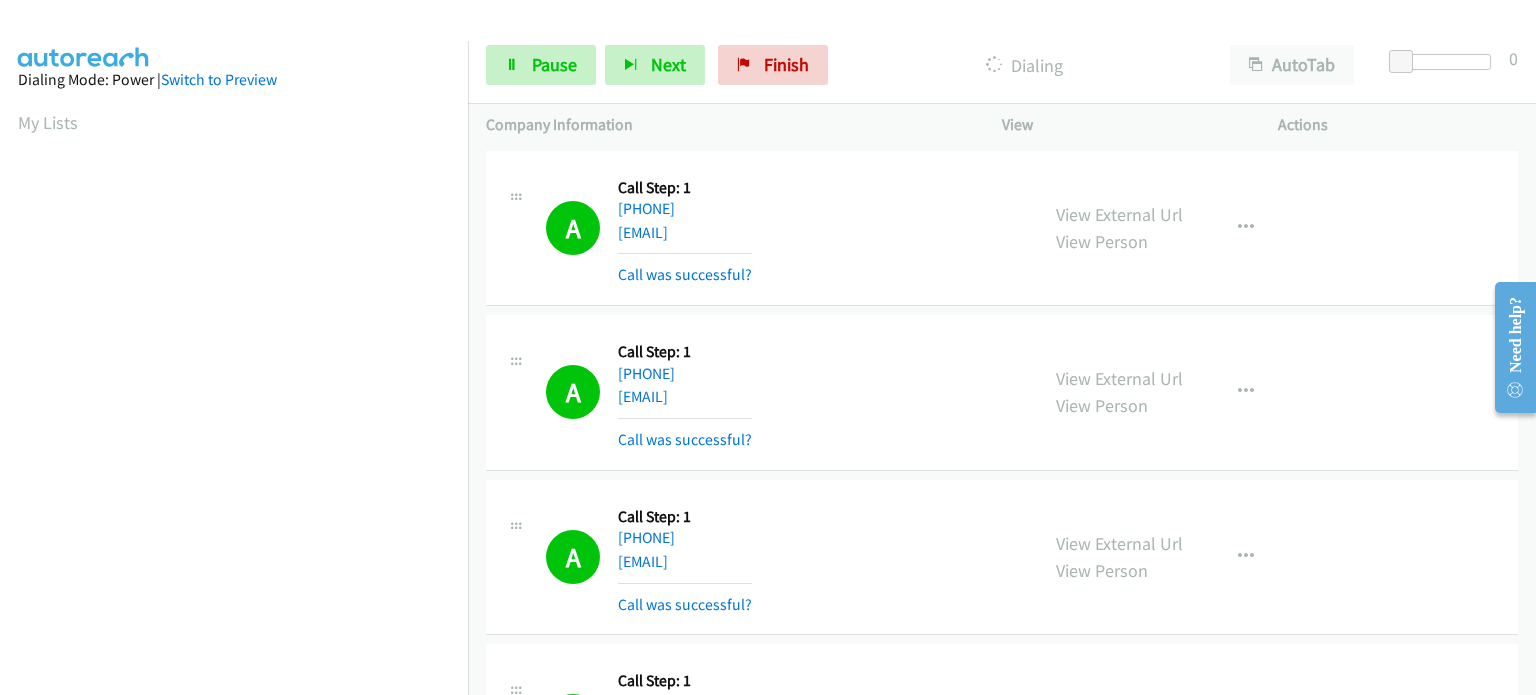 click on "My Lists" at bounding box center (234, 122) 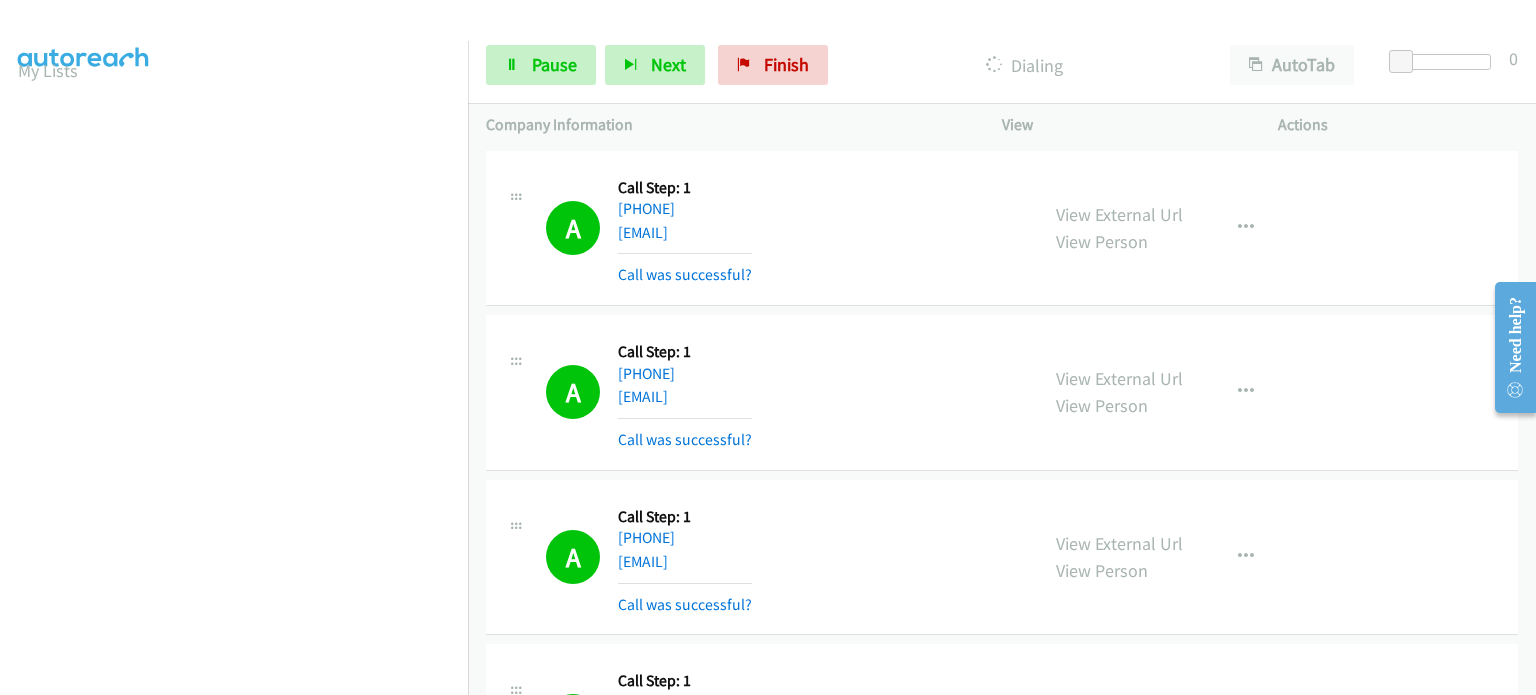 scroll, scrollTop: 0, scrollLeft: 0, axis: both 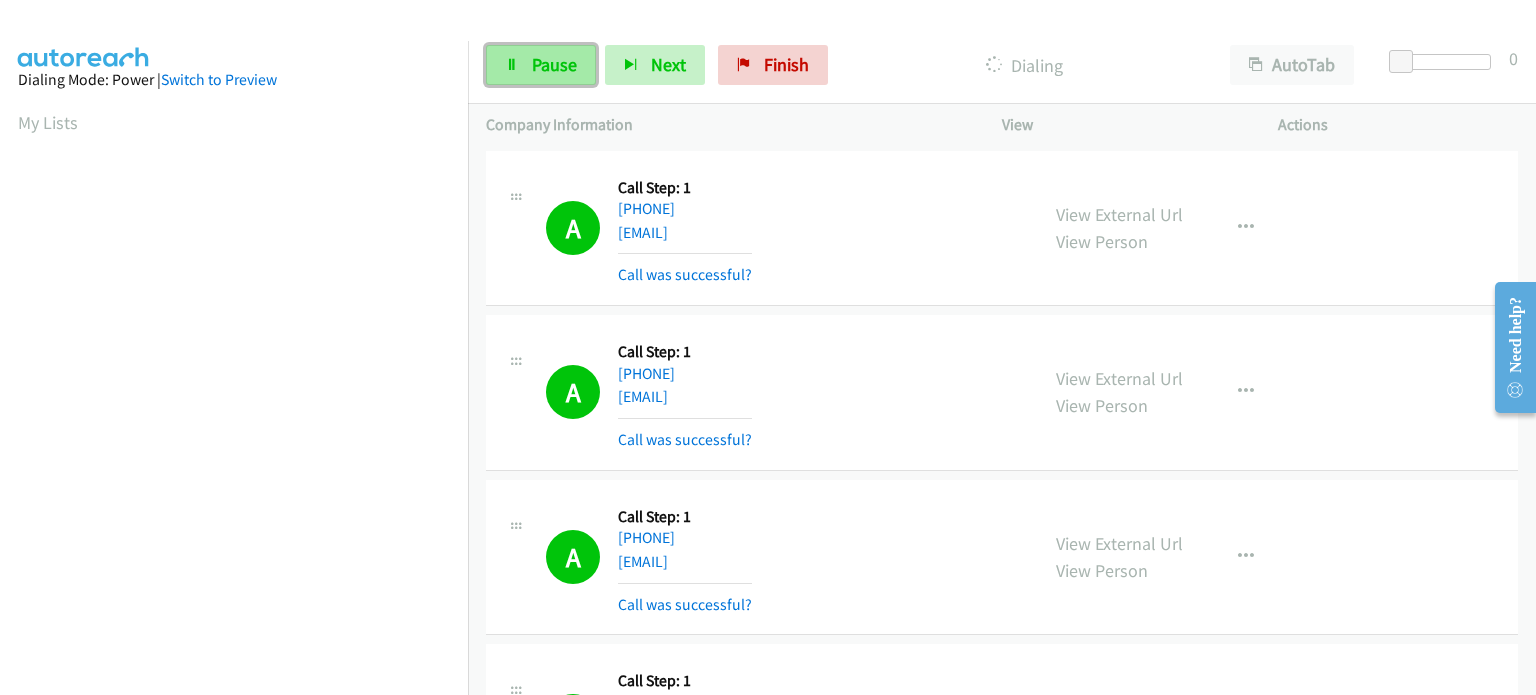 click on "Pause" at bounding box center [554, 64] 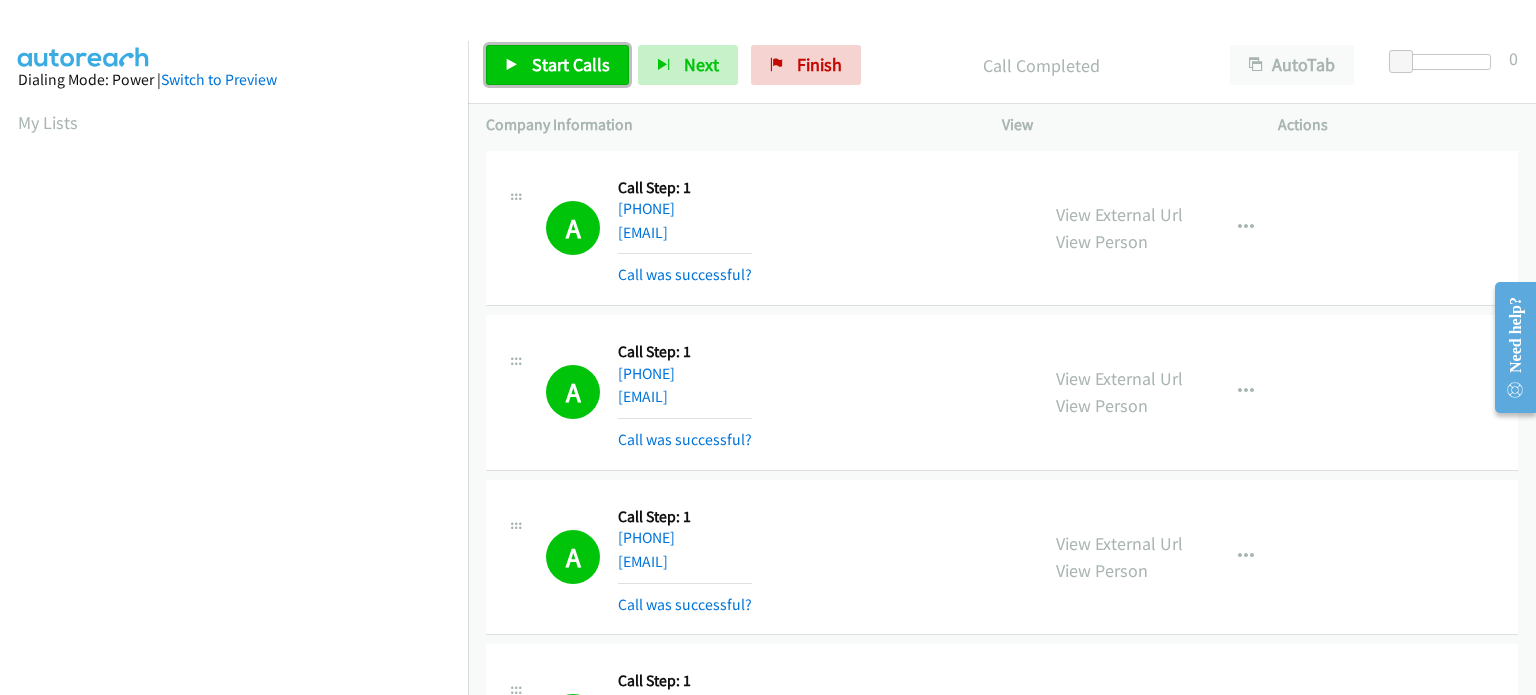 click on "Start Calls" at bounding box center [571, 64] 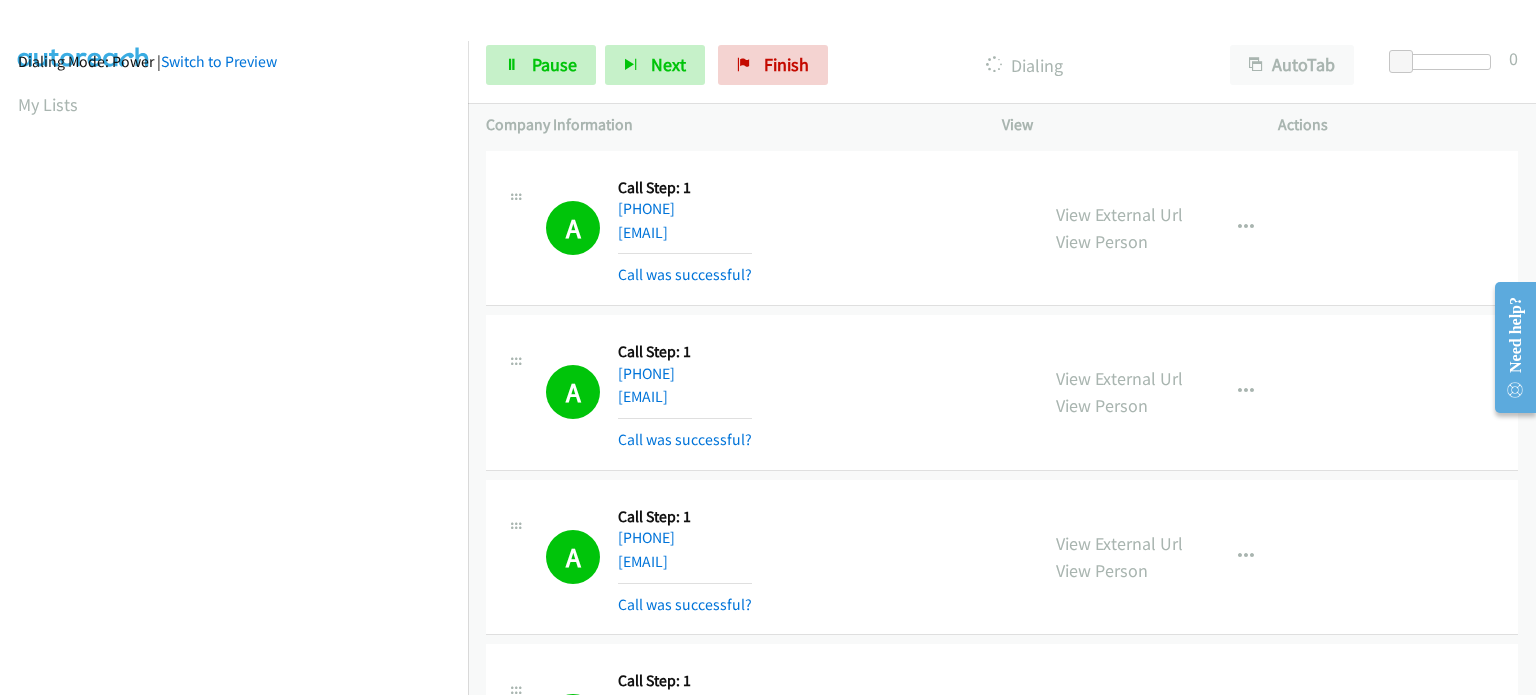 scroll, scrollTop: 0, scrollLeft: 0, axis: both 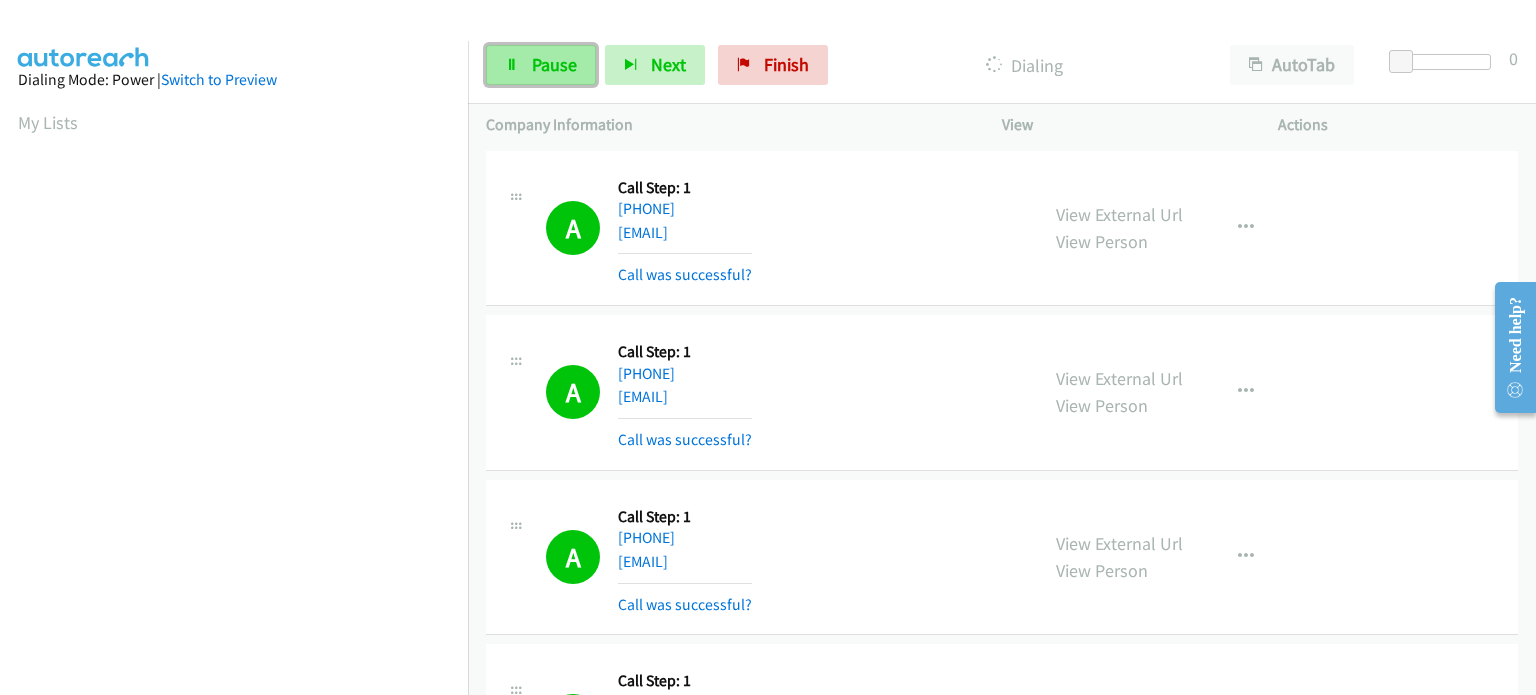 click on "Pause" at bounding box center [554, 64] 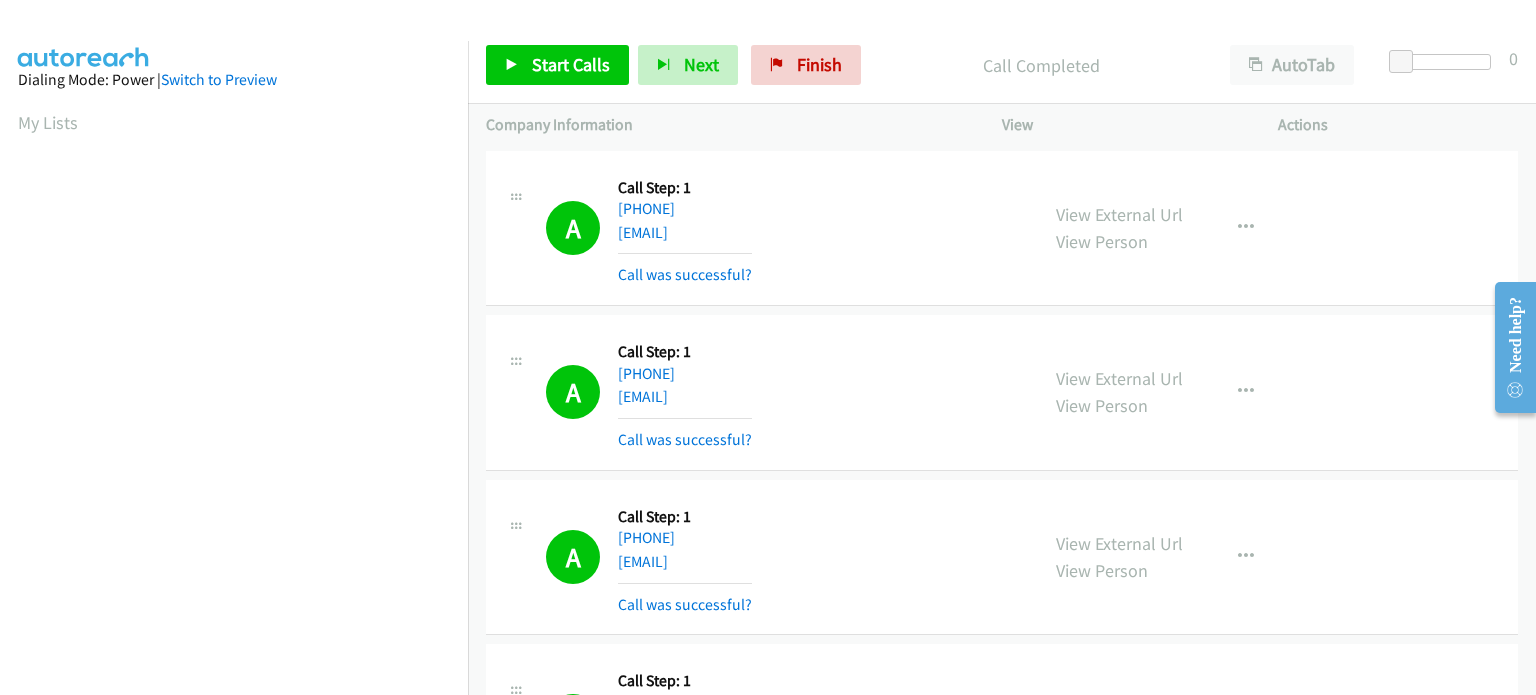 scroll, scrollTop: 427, scrollLeft: 0, axis: vertical 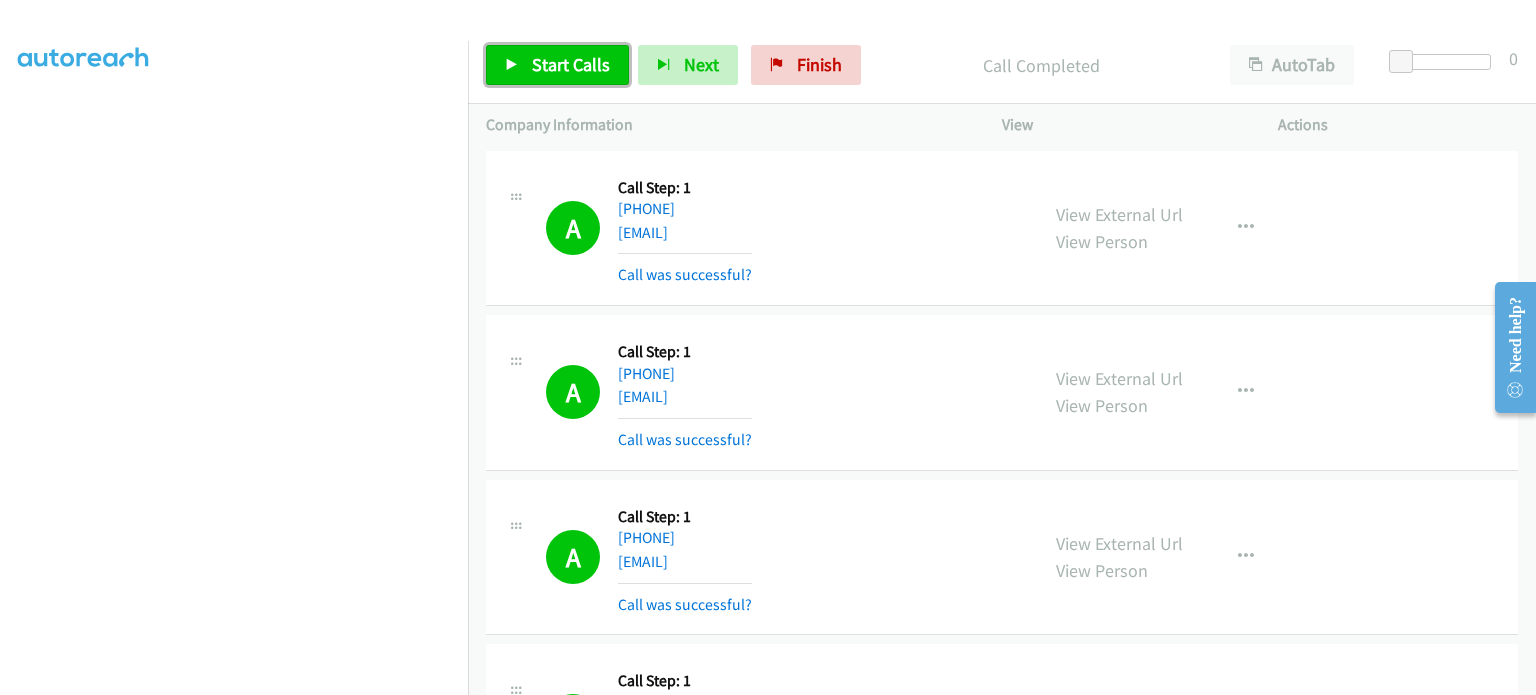 click on "Start Calls" at bounding box center [571, 64] 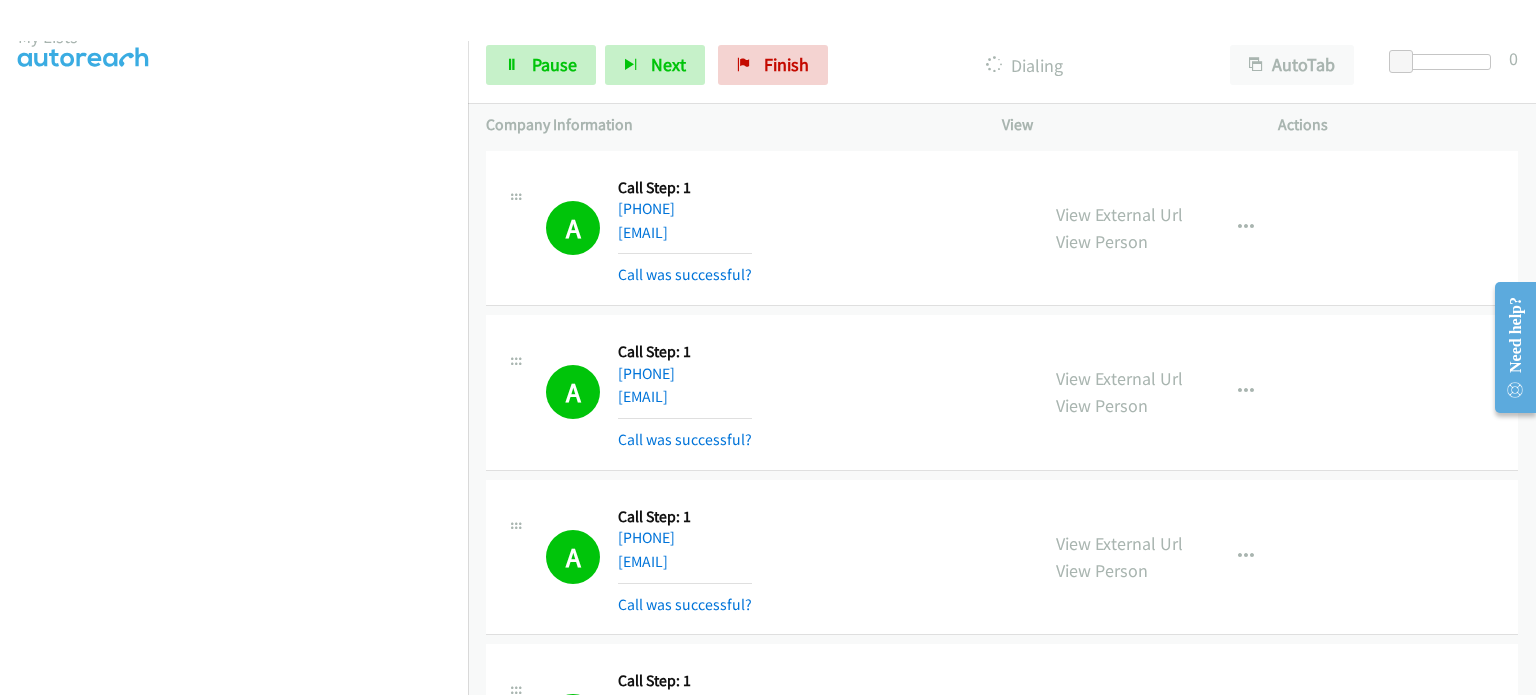 scroll, scrollTop: 27, scrollLeft: 0, axis: vertical 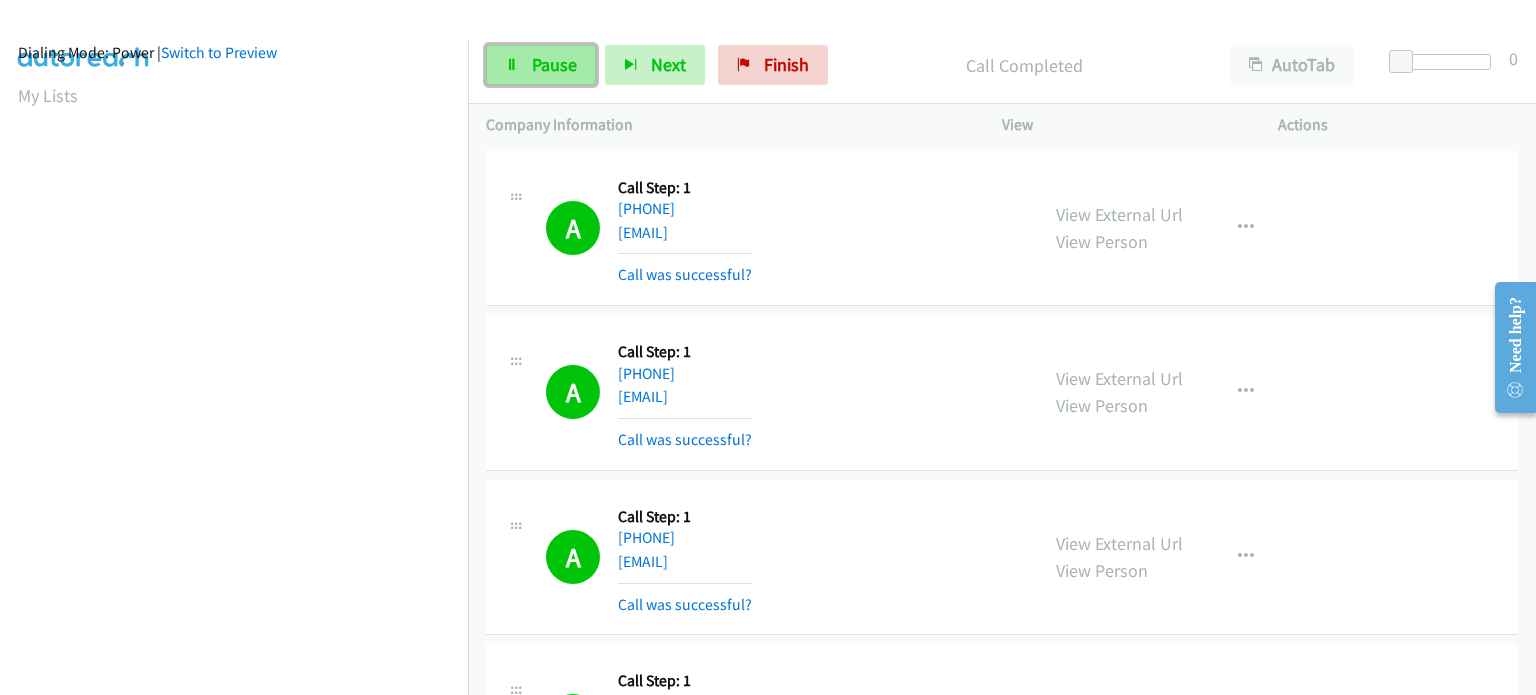 click on "Pause" at bounding box center [541, 65] 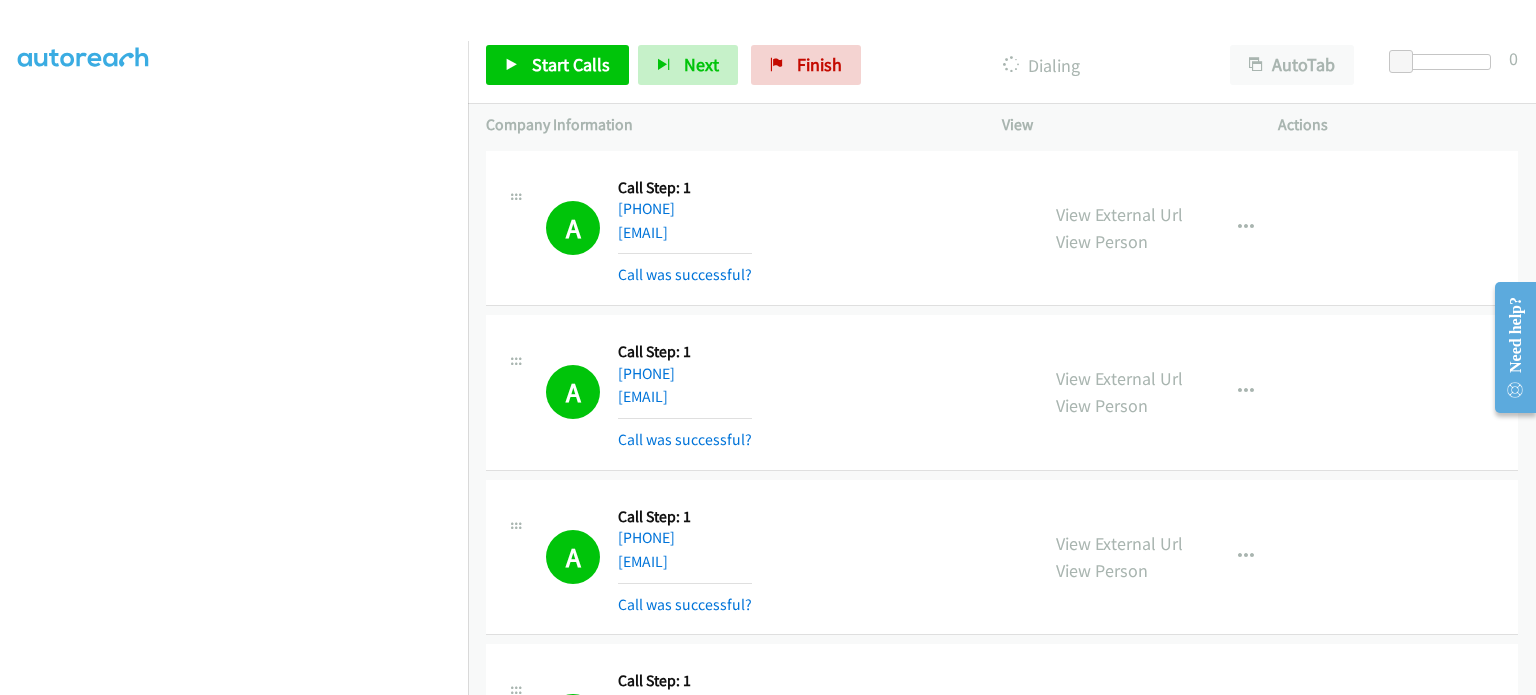scroll, scrollTop: 427, scrollLeft: 0, axis: vertical 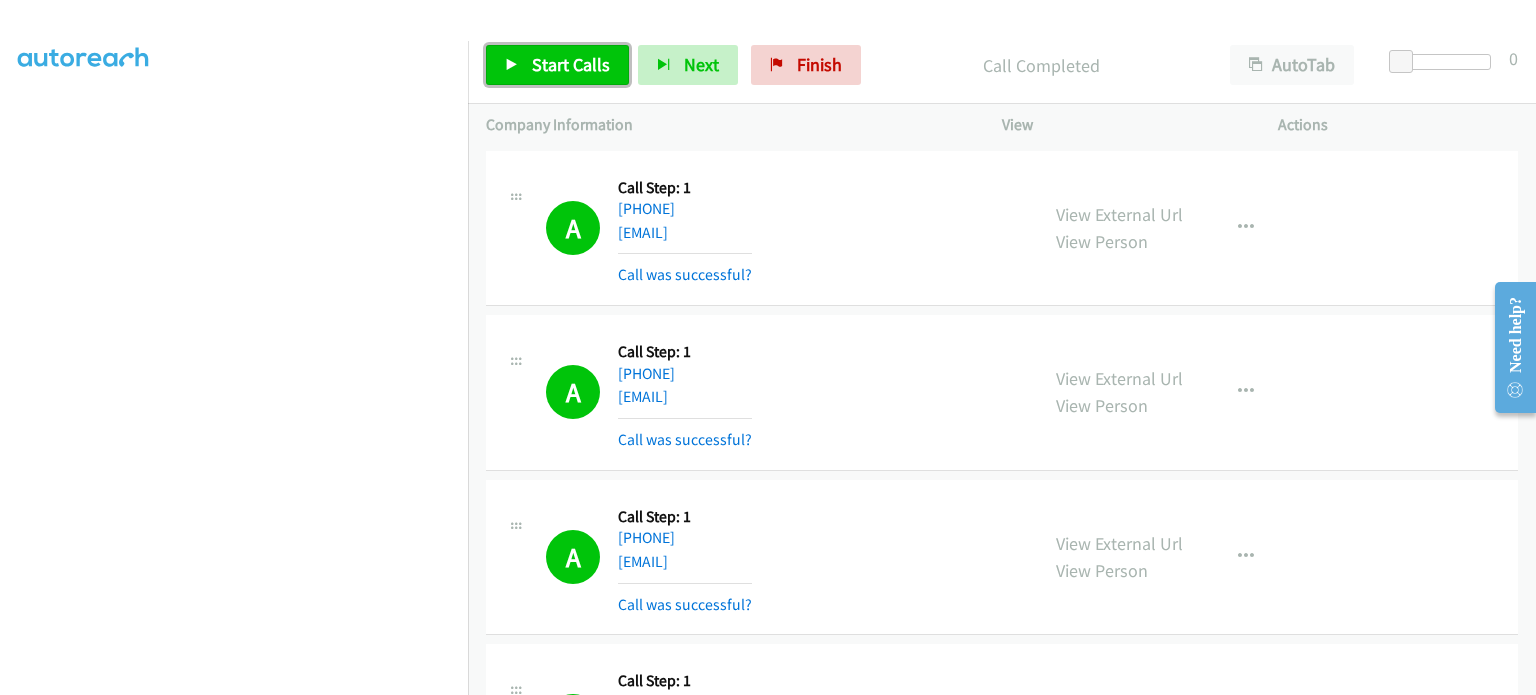 click on "Start Calls" at bounding box center (571, 64) 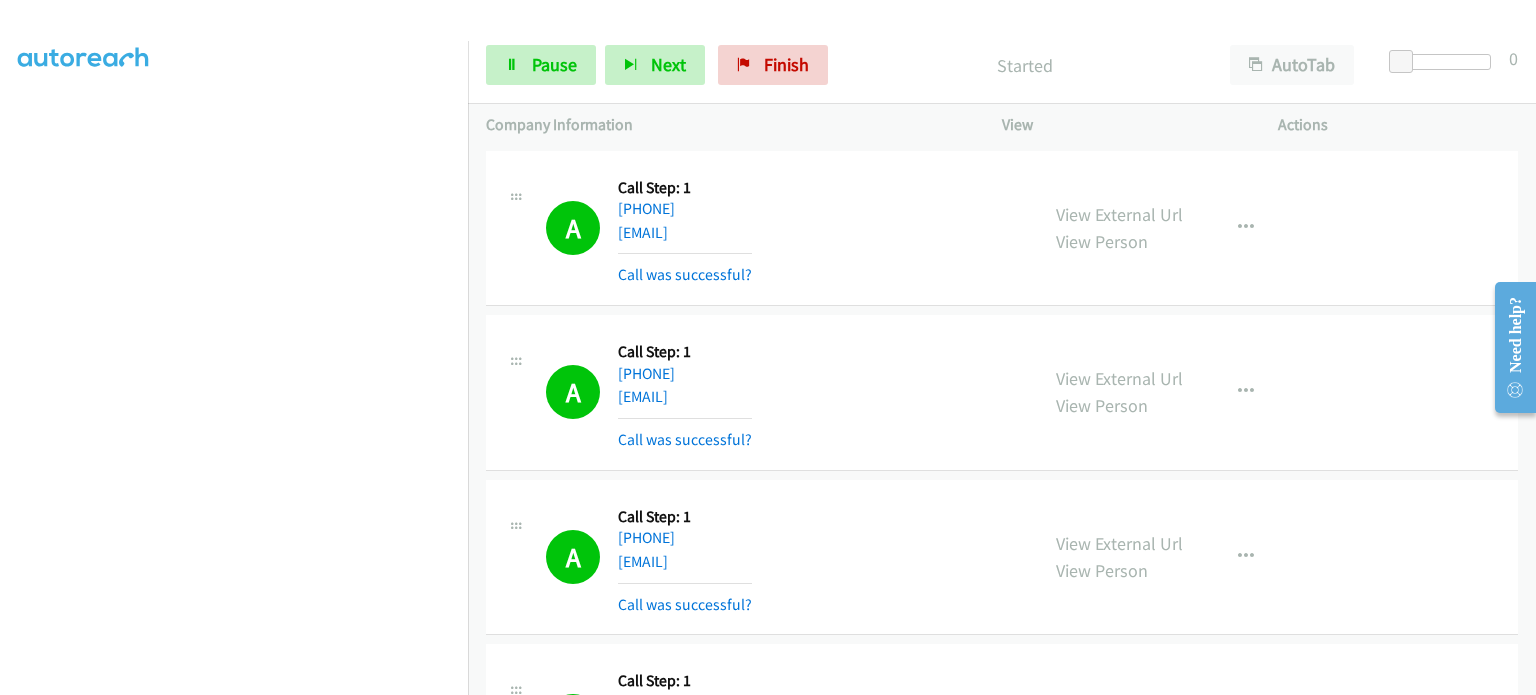 click at bounding box center [234, 220] 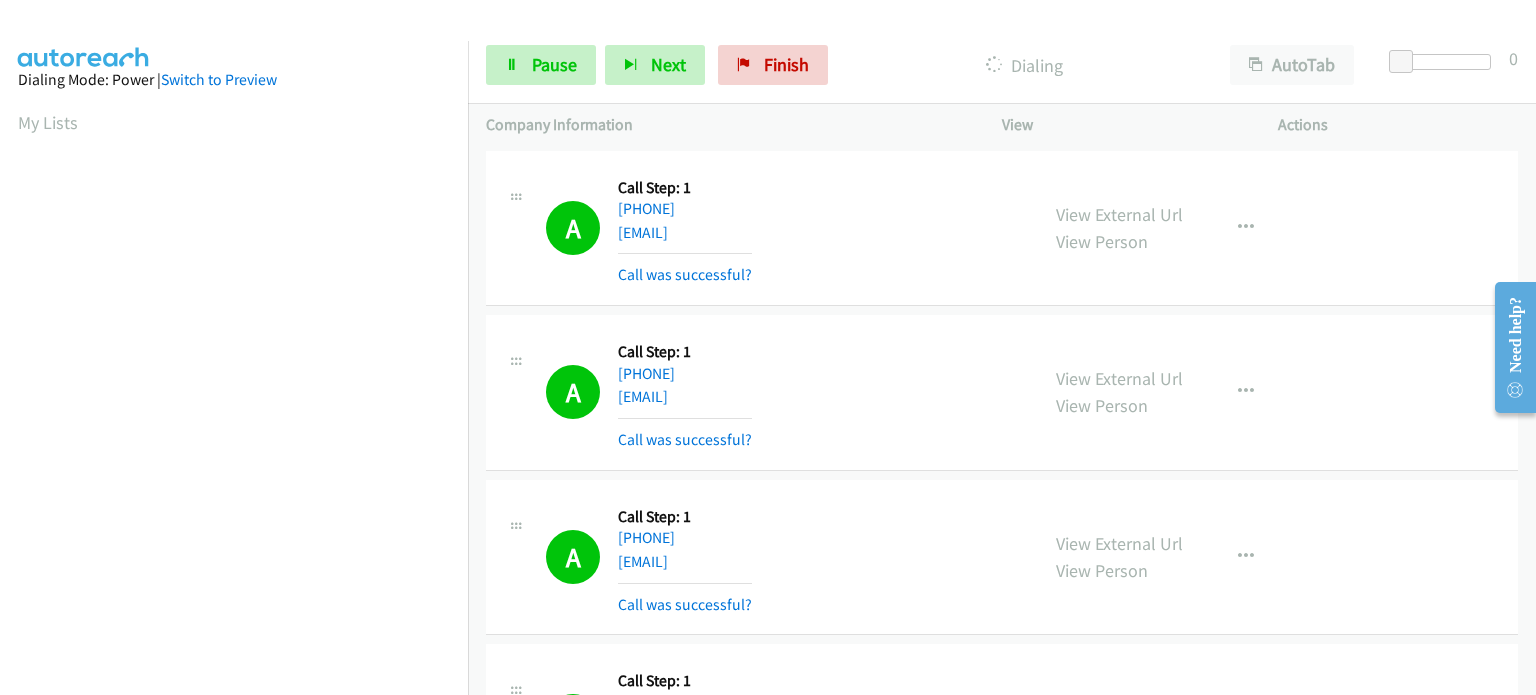 scroll, scrollTop: 427, scrollLeft: 0, axis: vertical 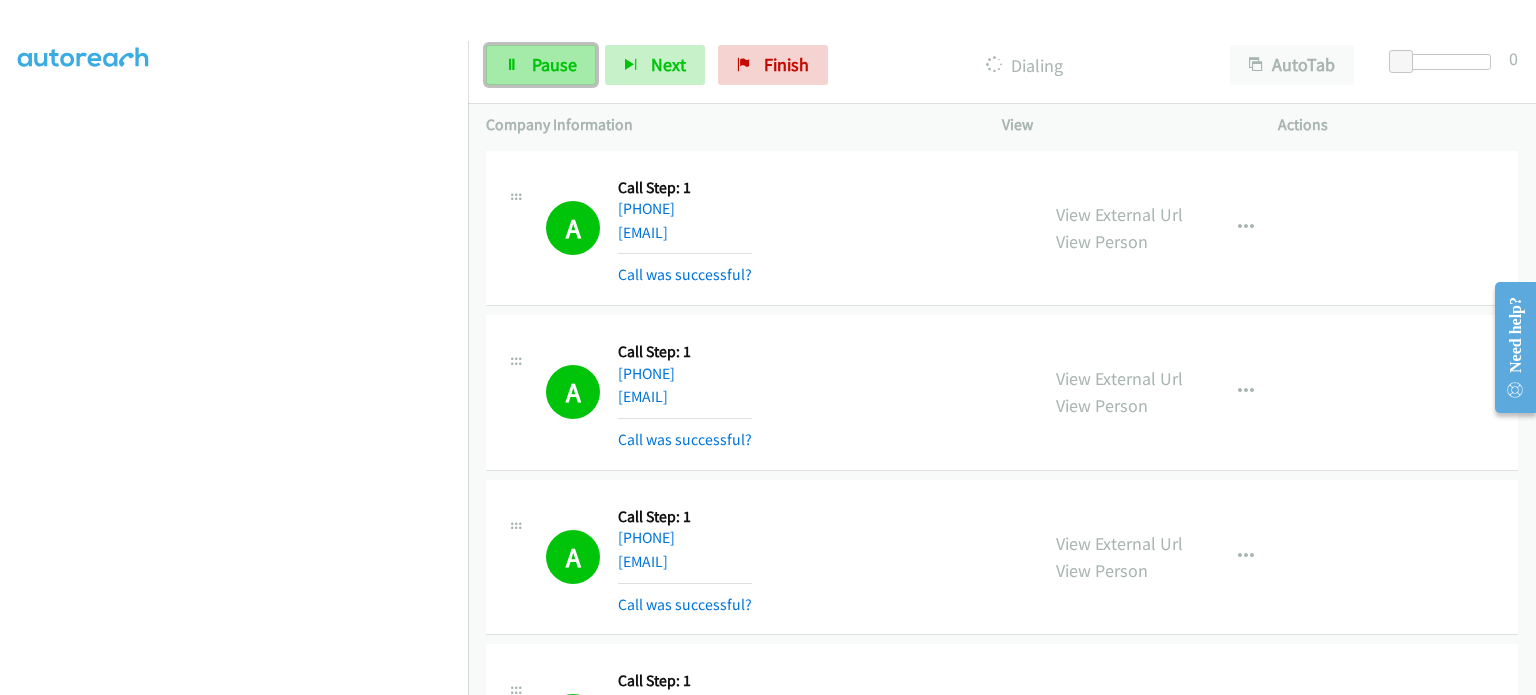 click on "Pause" at bounding box center (554, 64) 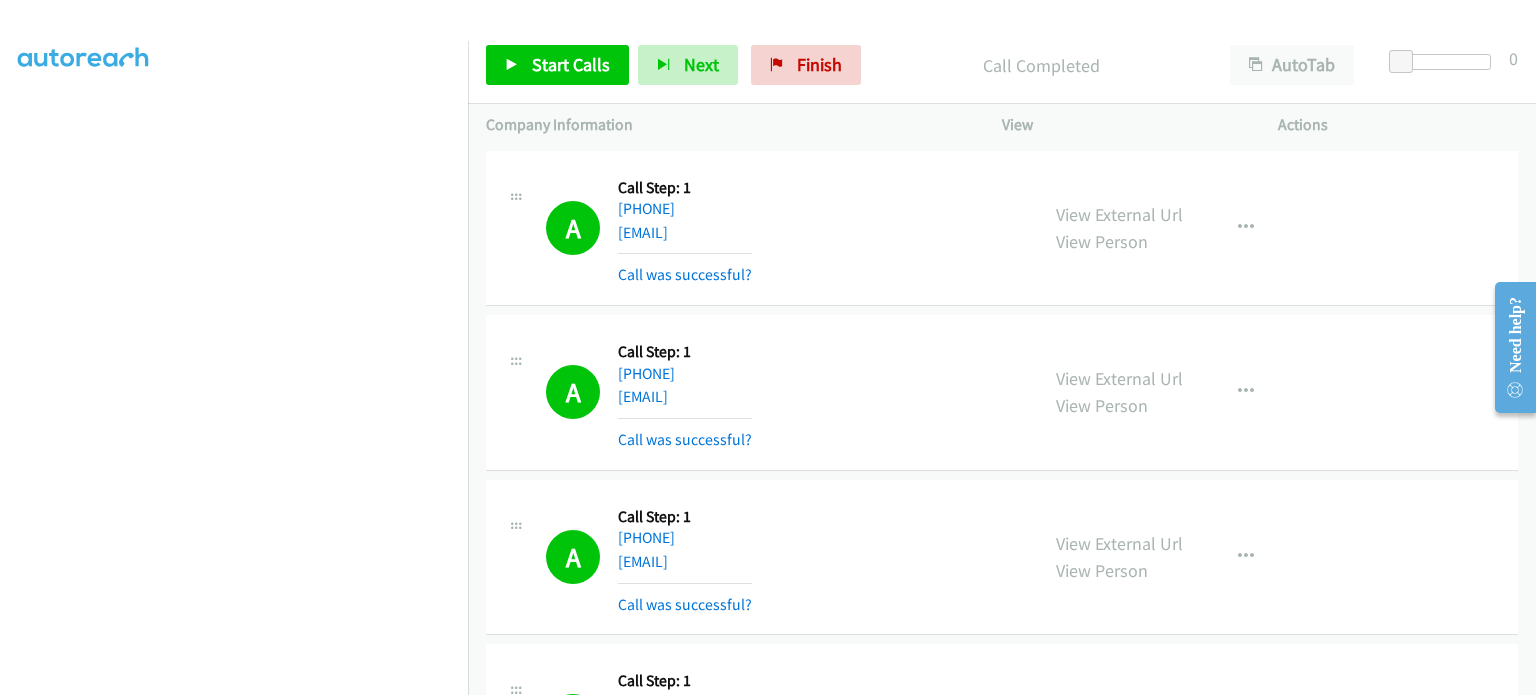 scroll, scrollTop: 400, scrollLeft: 0, axis: vertical 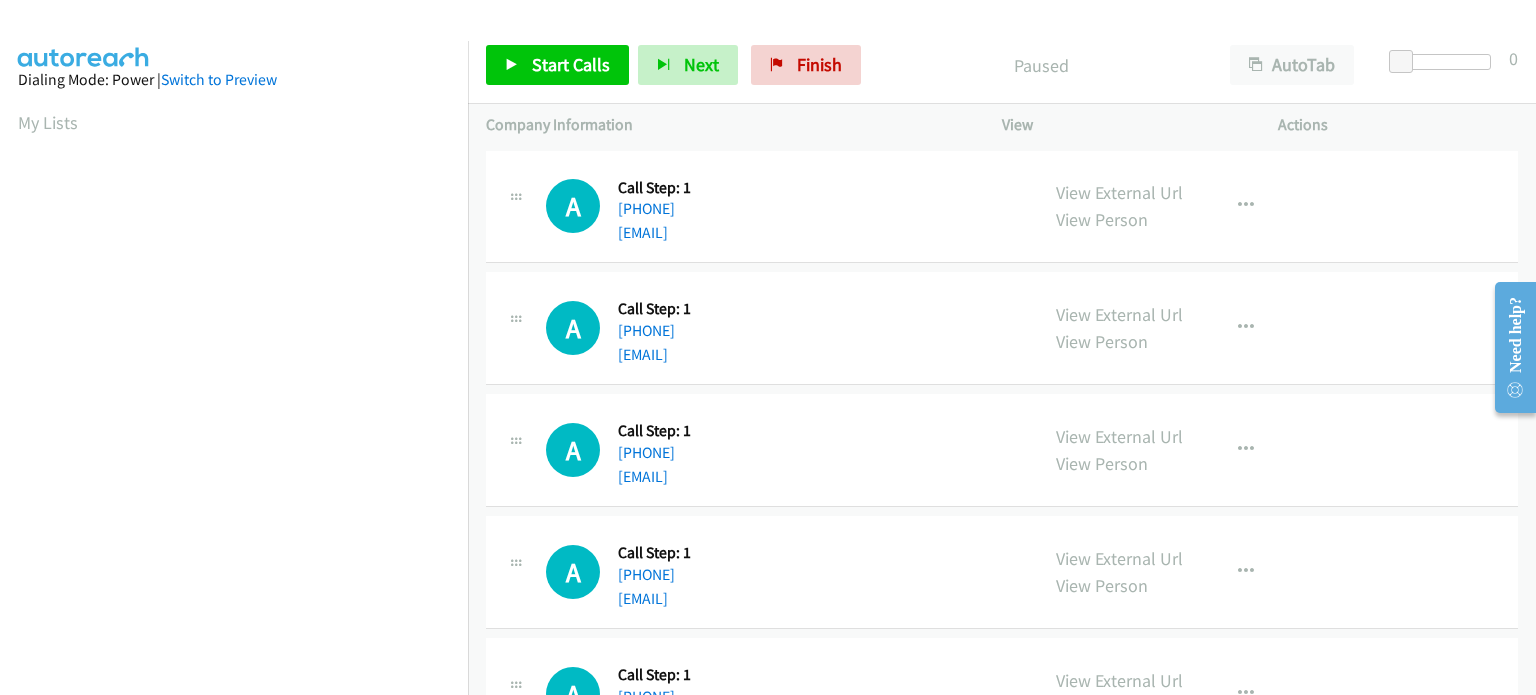 click on "Dialing Mode: Power
|
Switch to Preview" at bounding box center (234, 80) 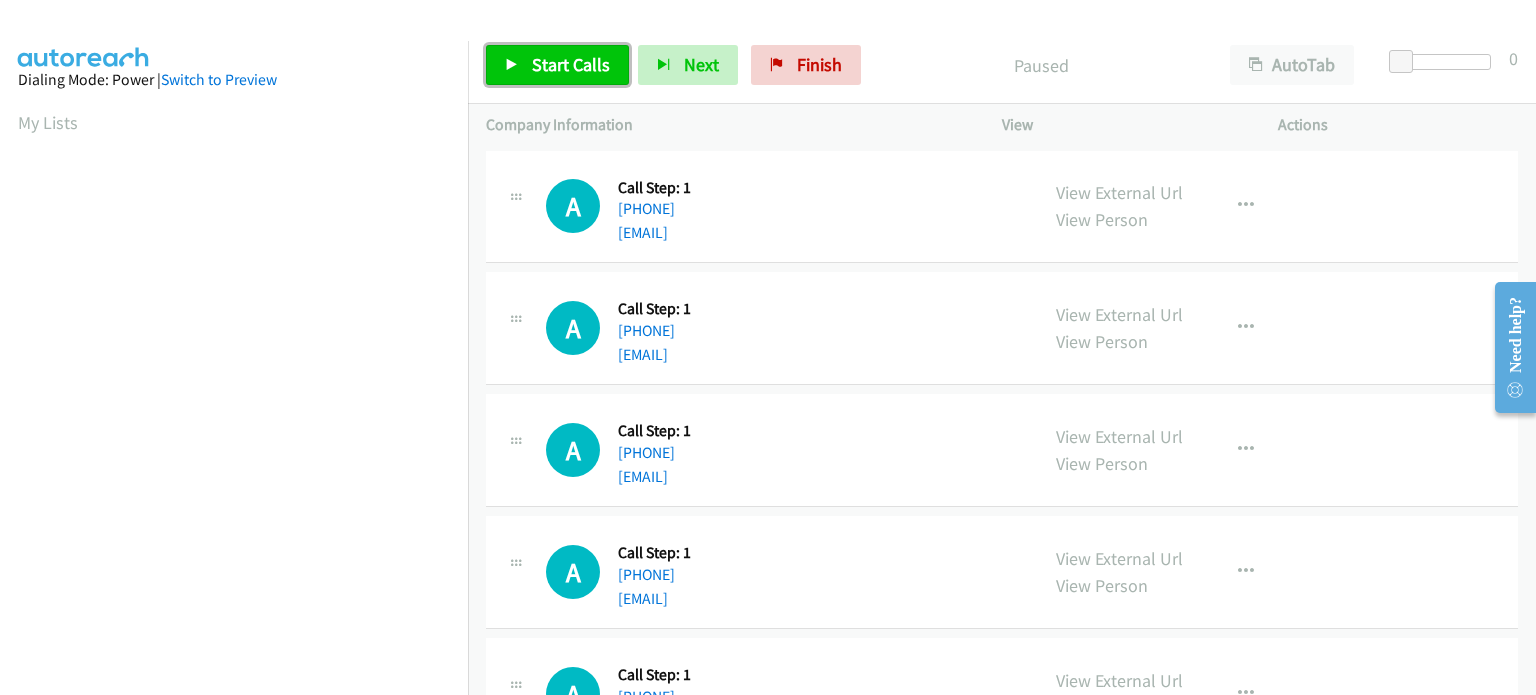 click on "Start Calls" at bounding box center (571, 64) 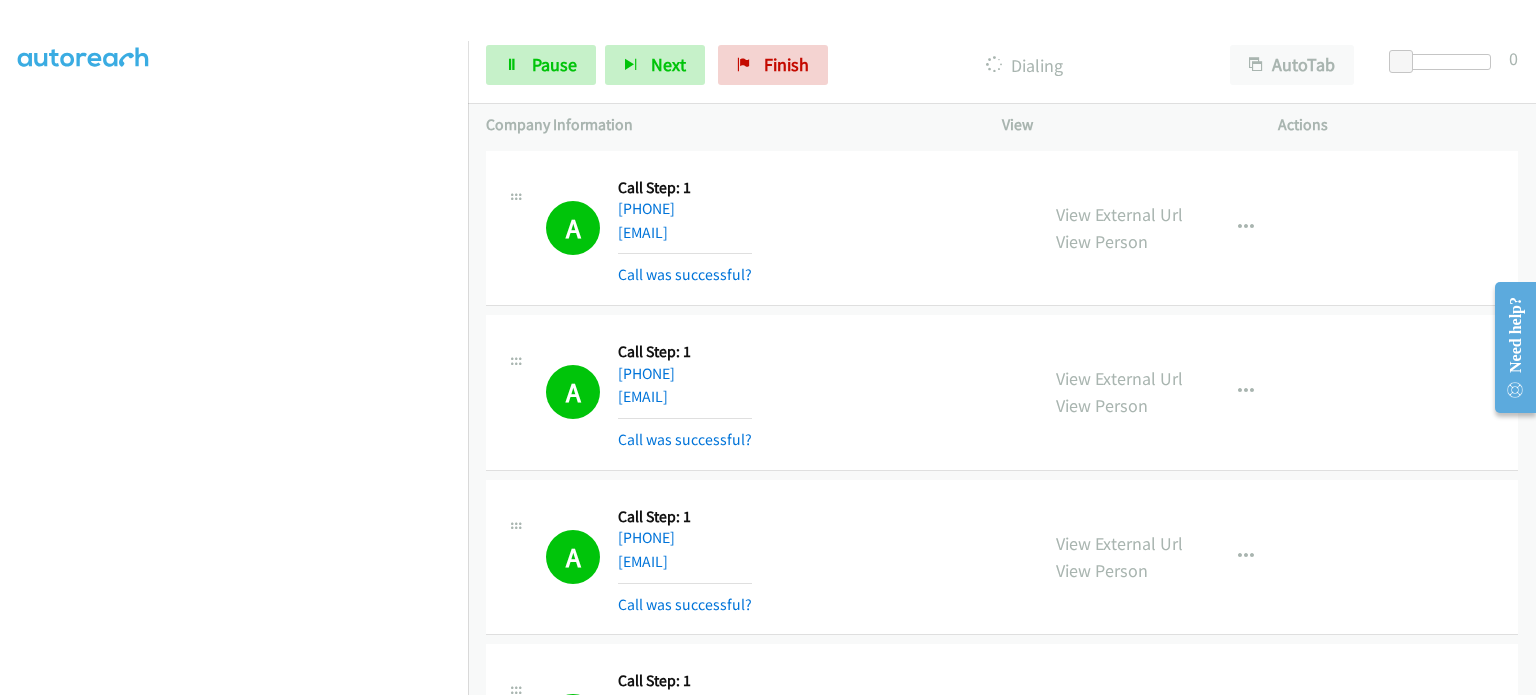 scroll, scrollTop: 0, scrollLeft: 0, axis: both 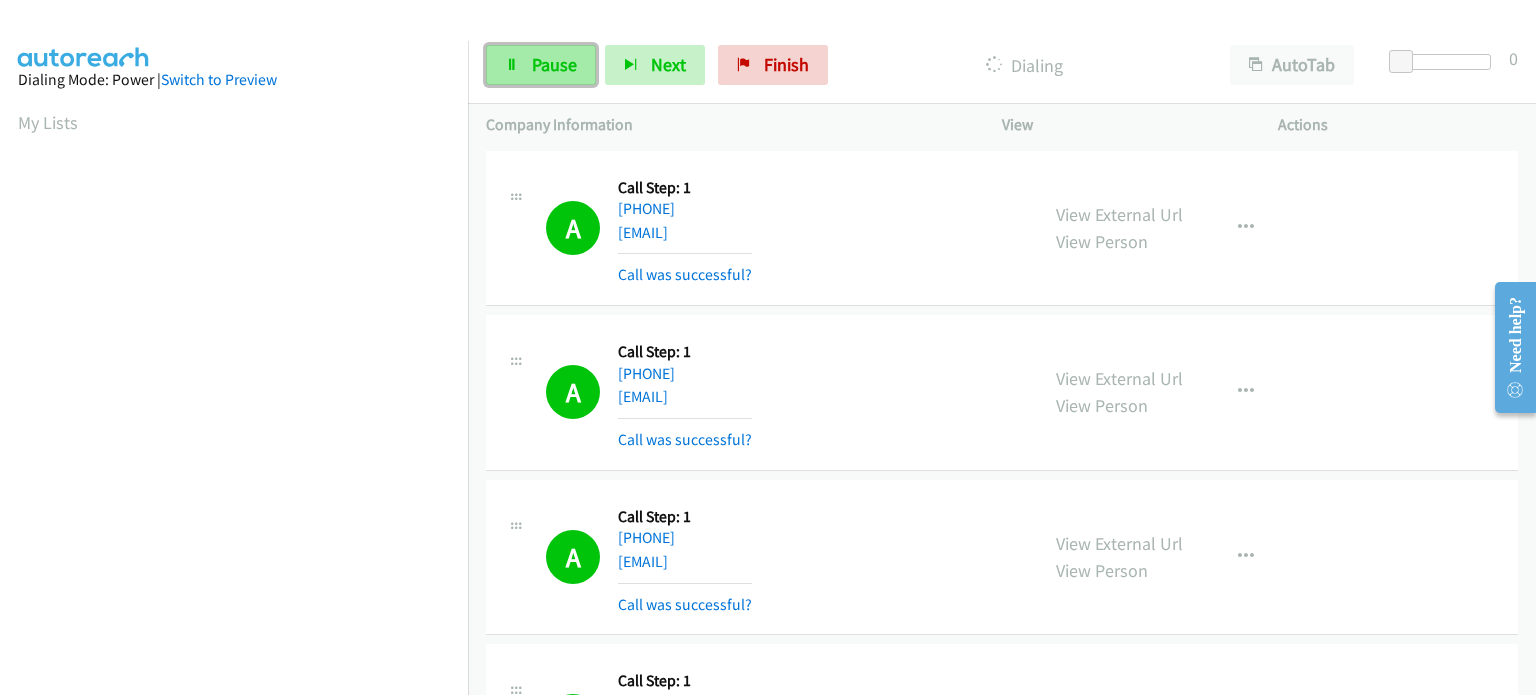 click on "Pause" at bounding box center (541, 65) 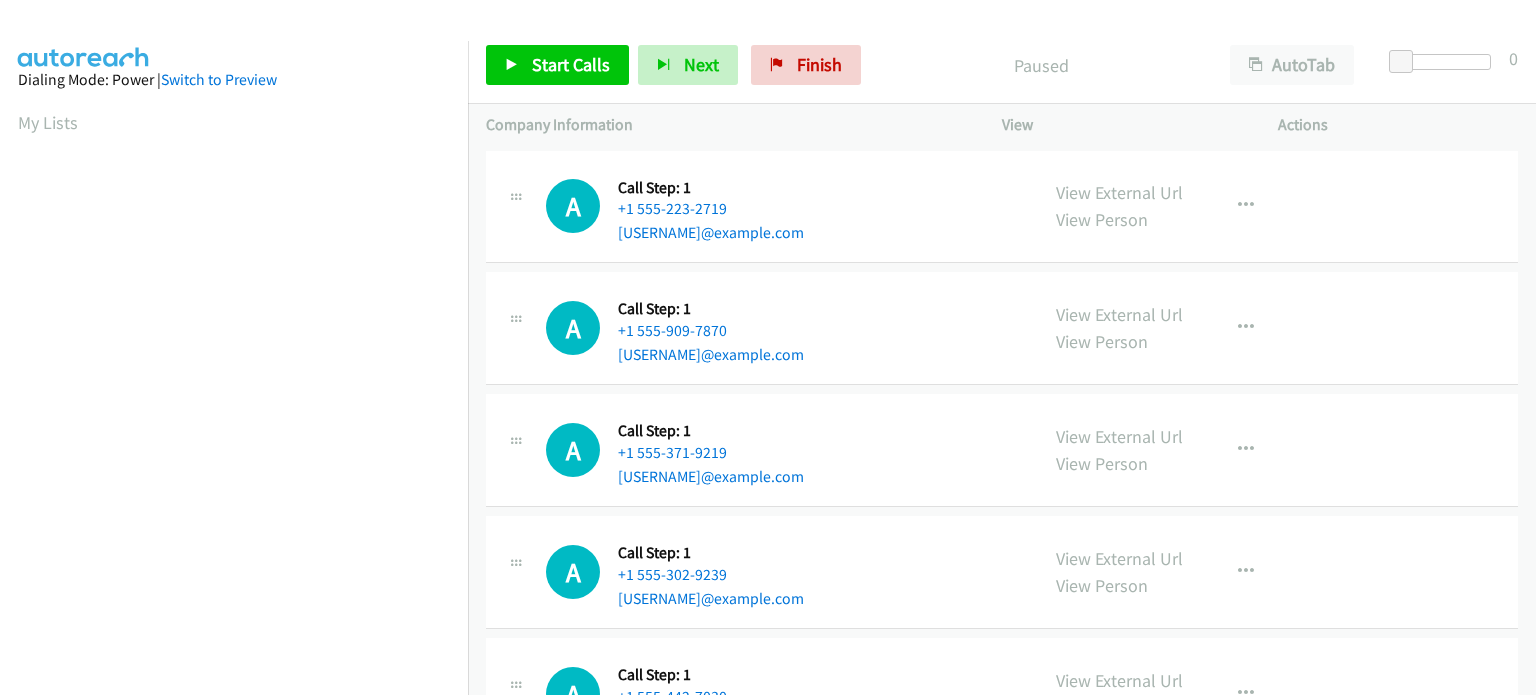 scroll, scrollTop: 0, scrollLeft: 0, axis: both 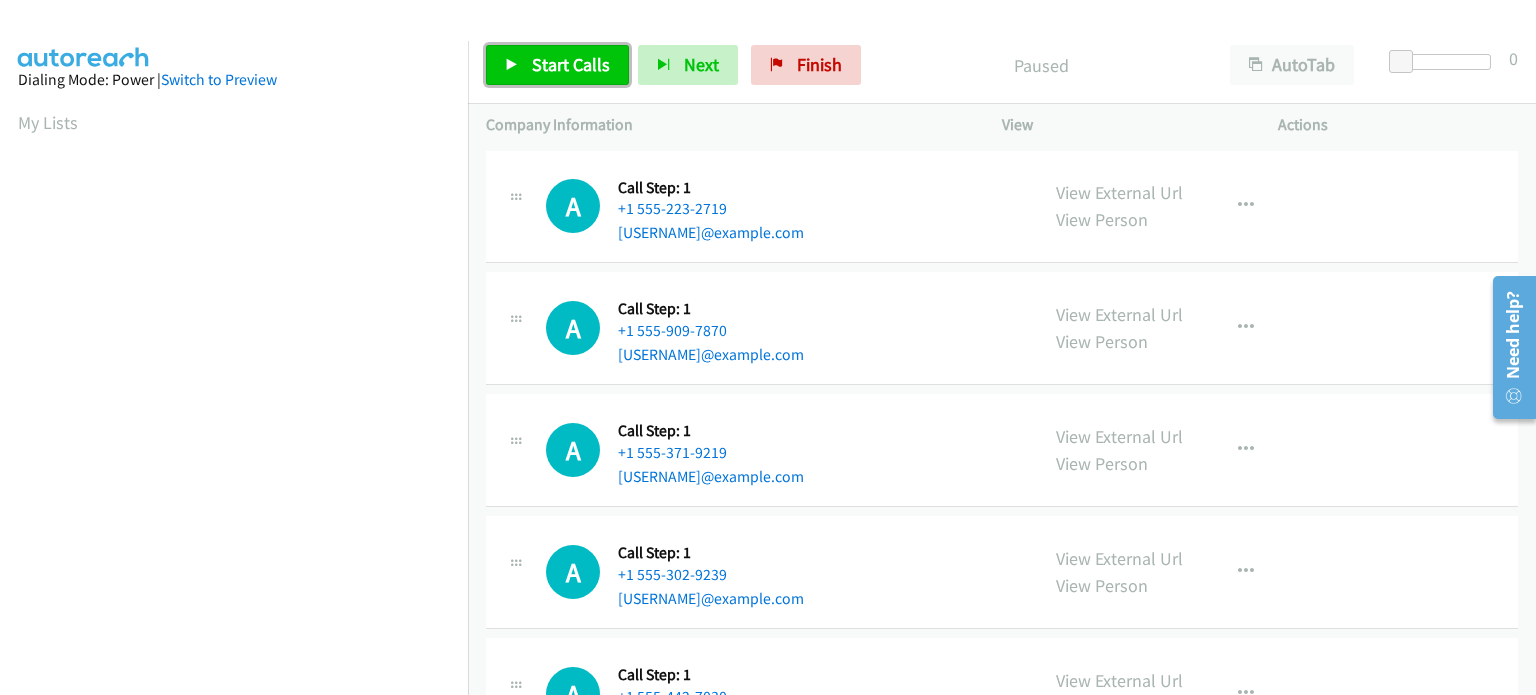 click on "Start Calls" at bounding box center [571, 64] 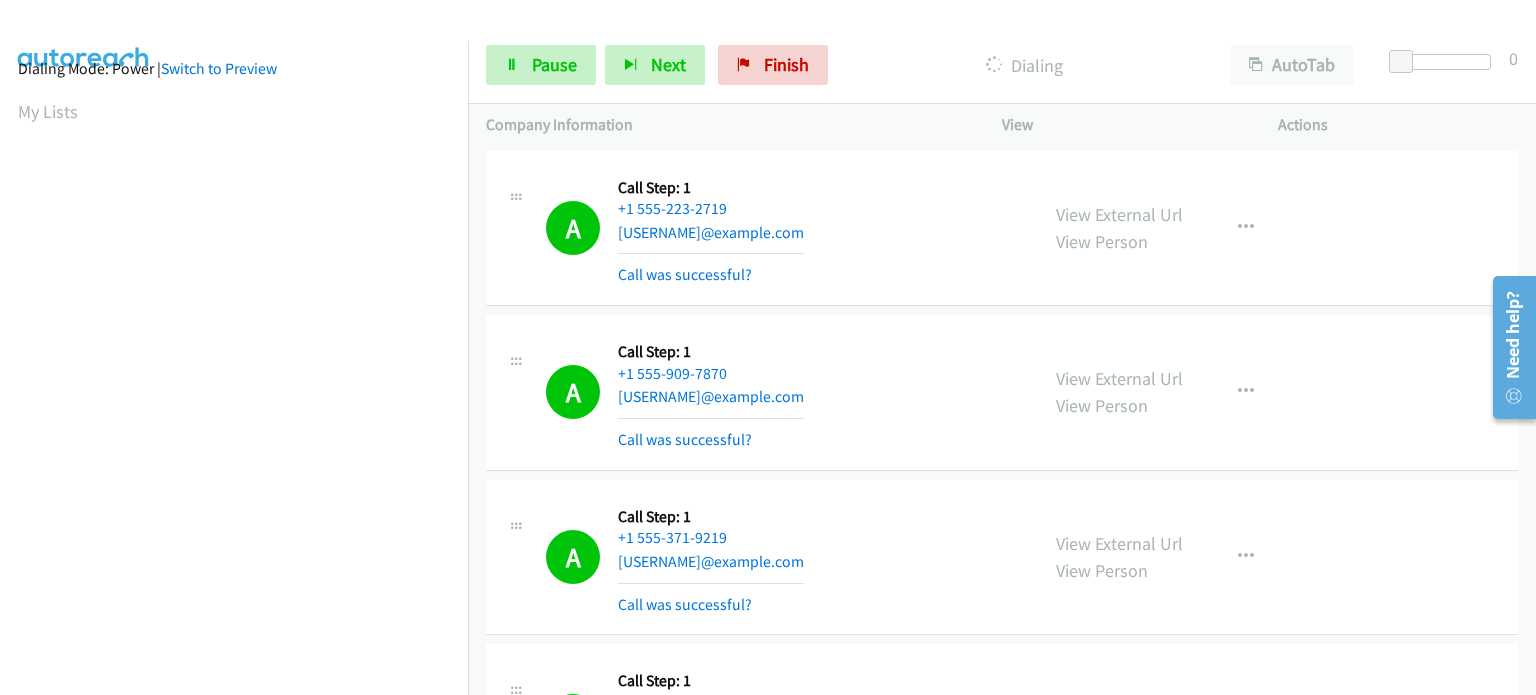 scroll, scrollTop: 0, scrollLeft: 0, axis: both 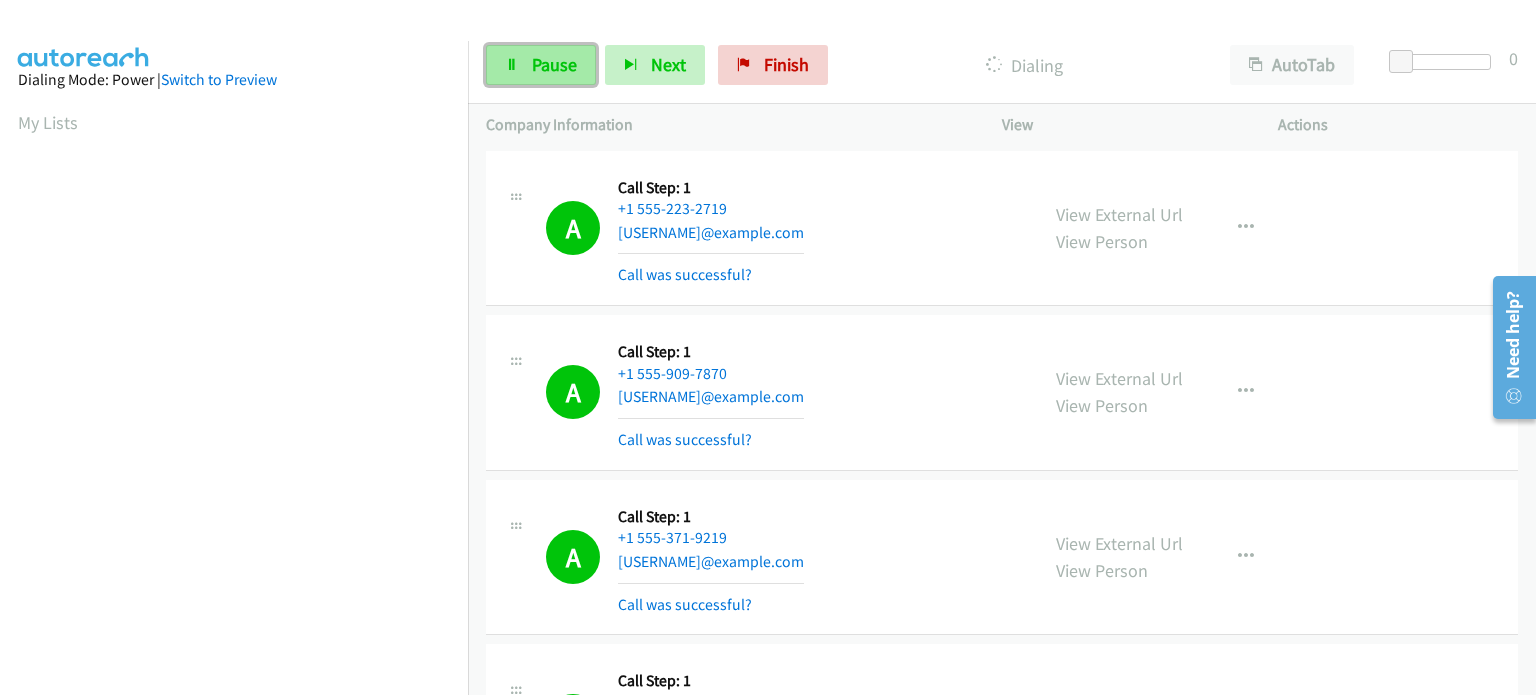 click on "Pause" at bounding box center [541, 65] 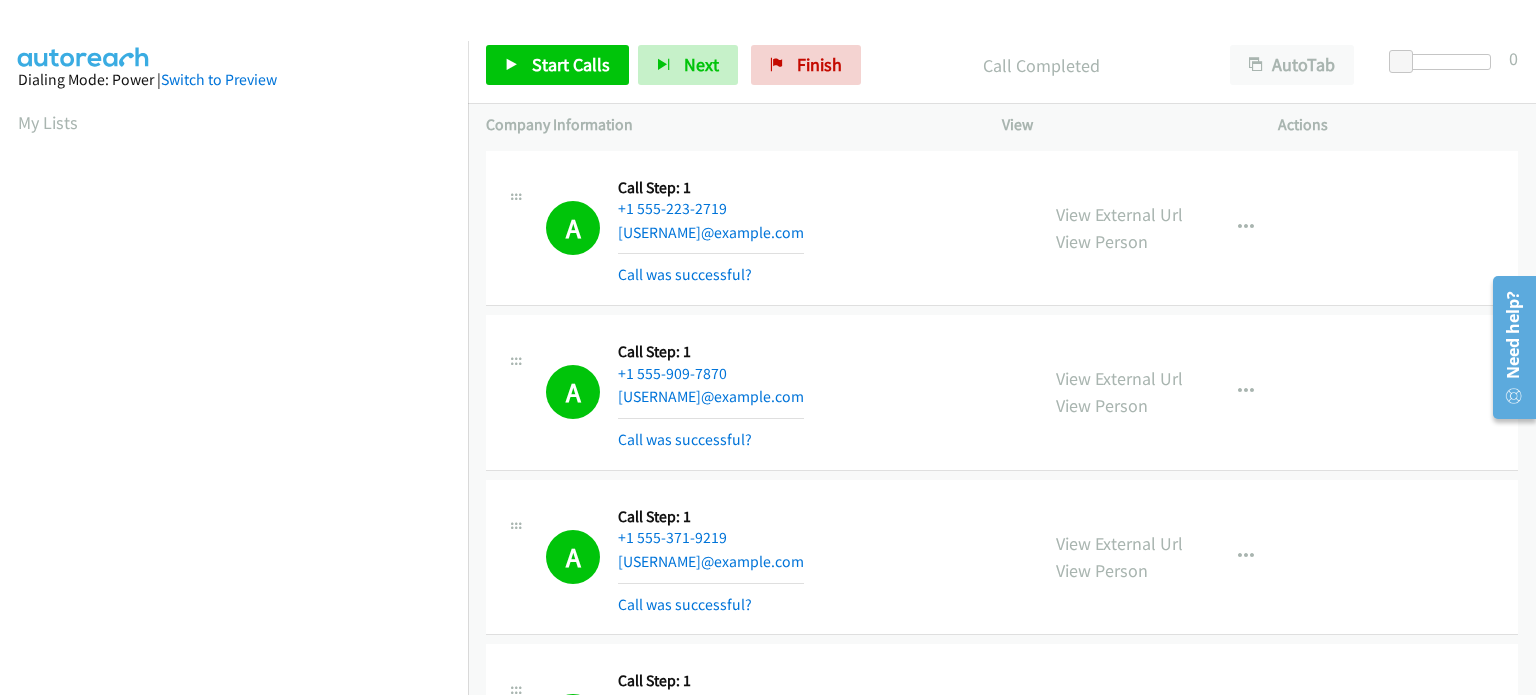 scroll, scrollTop: 427, scrollLeft: 0, axis: vertical 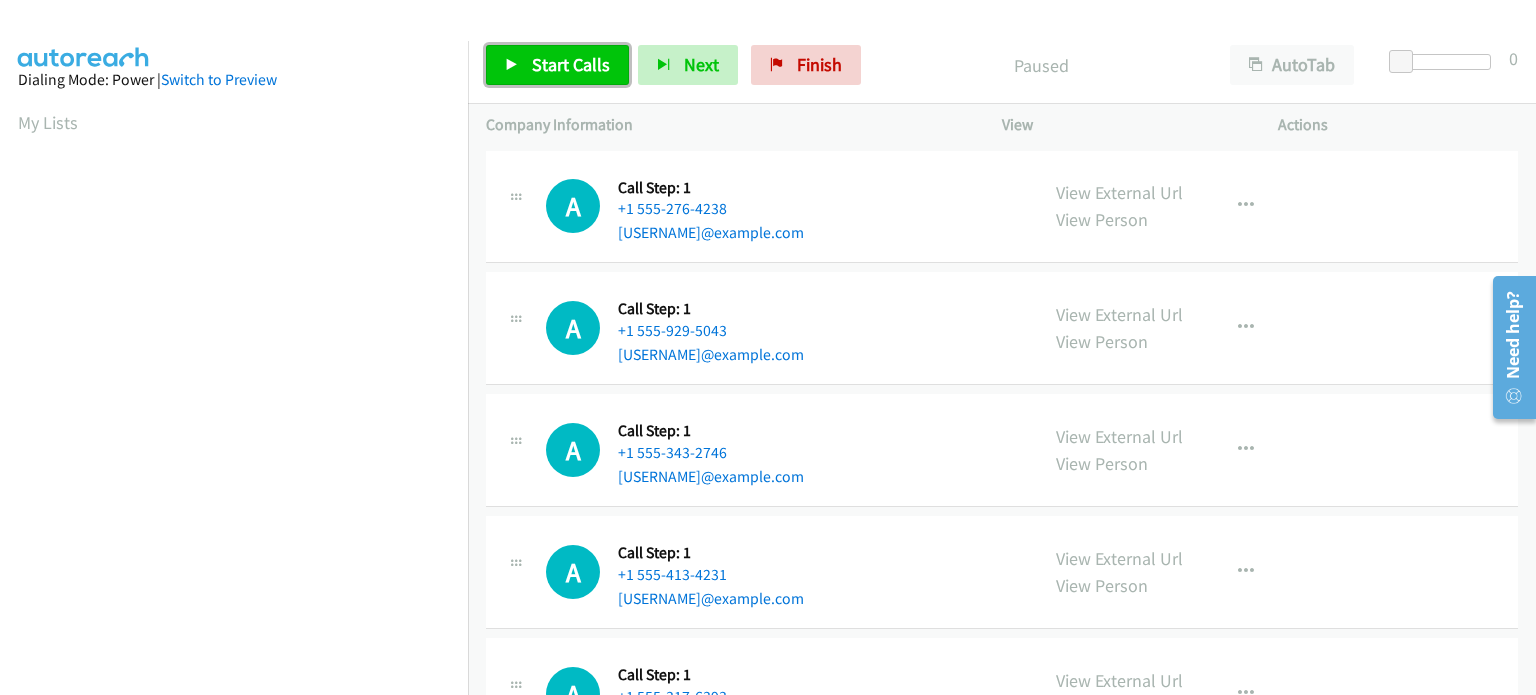 click on "Start Calls" at bounding box center (571, 64) 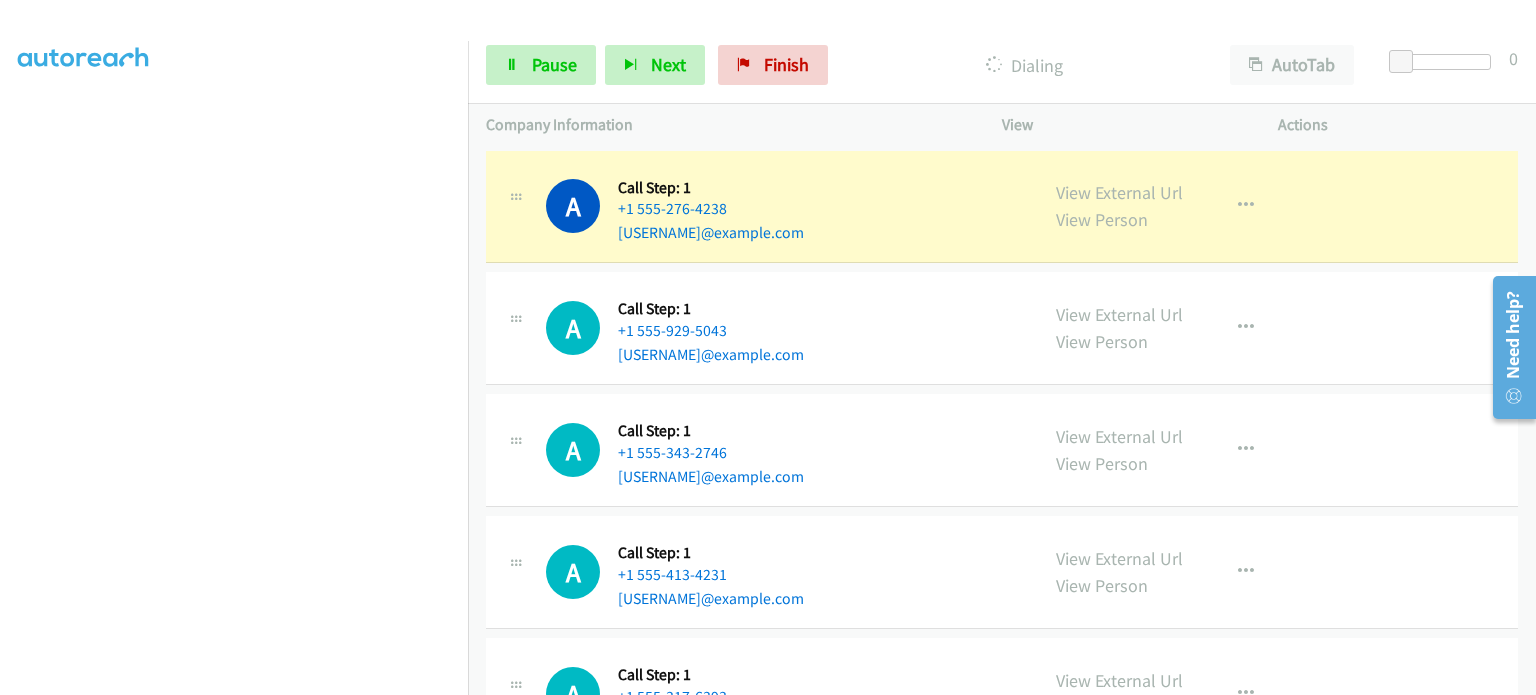 scroll, scrollTop: 427, scrollLeft: 0, axis: vertical 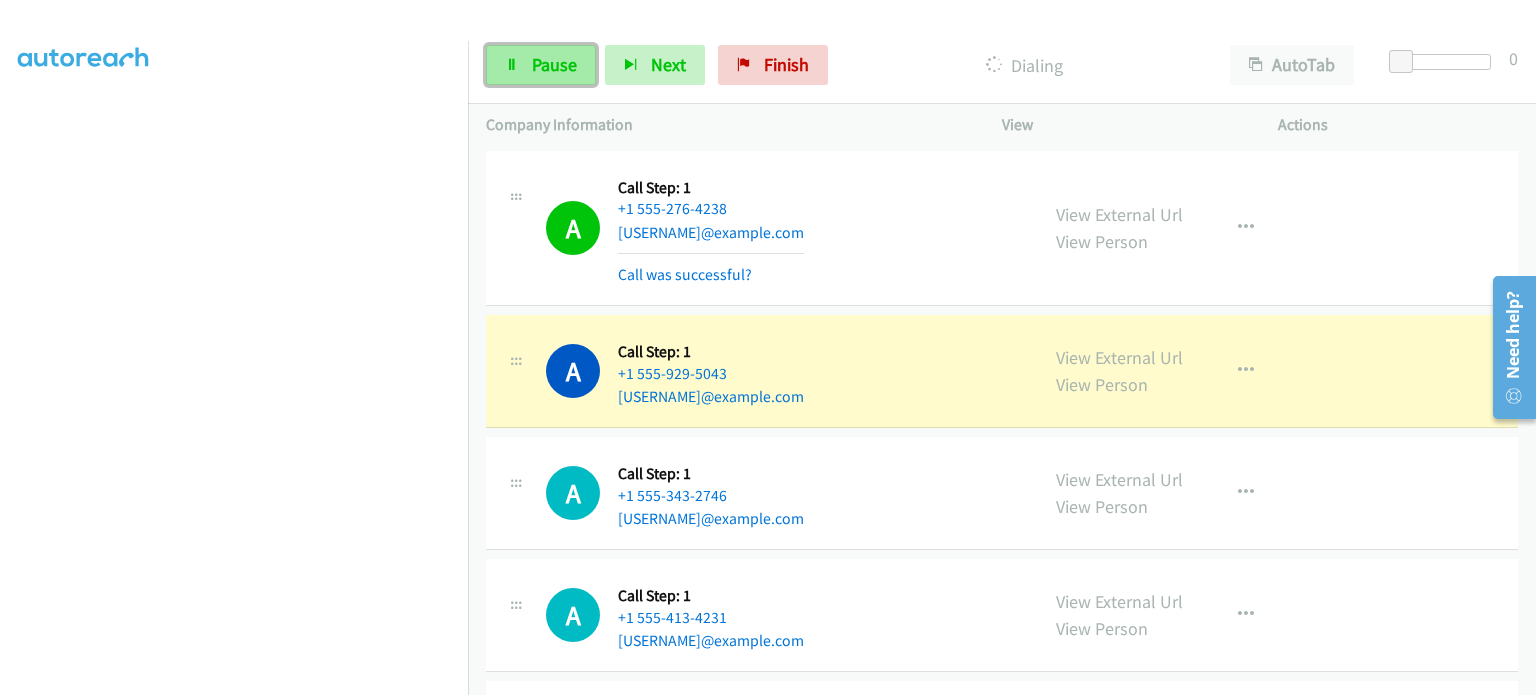 click on "Pause" at bounding box center [554, 64] 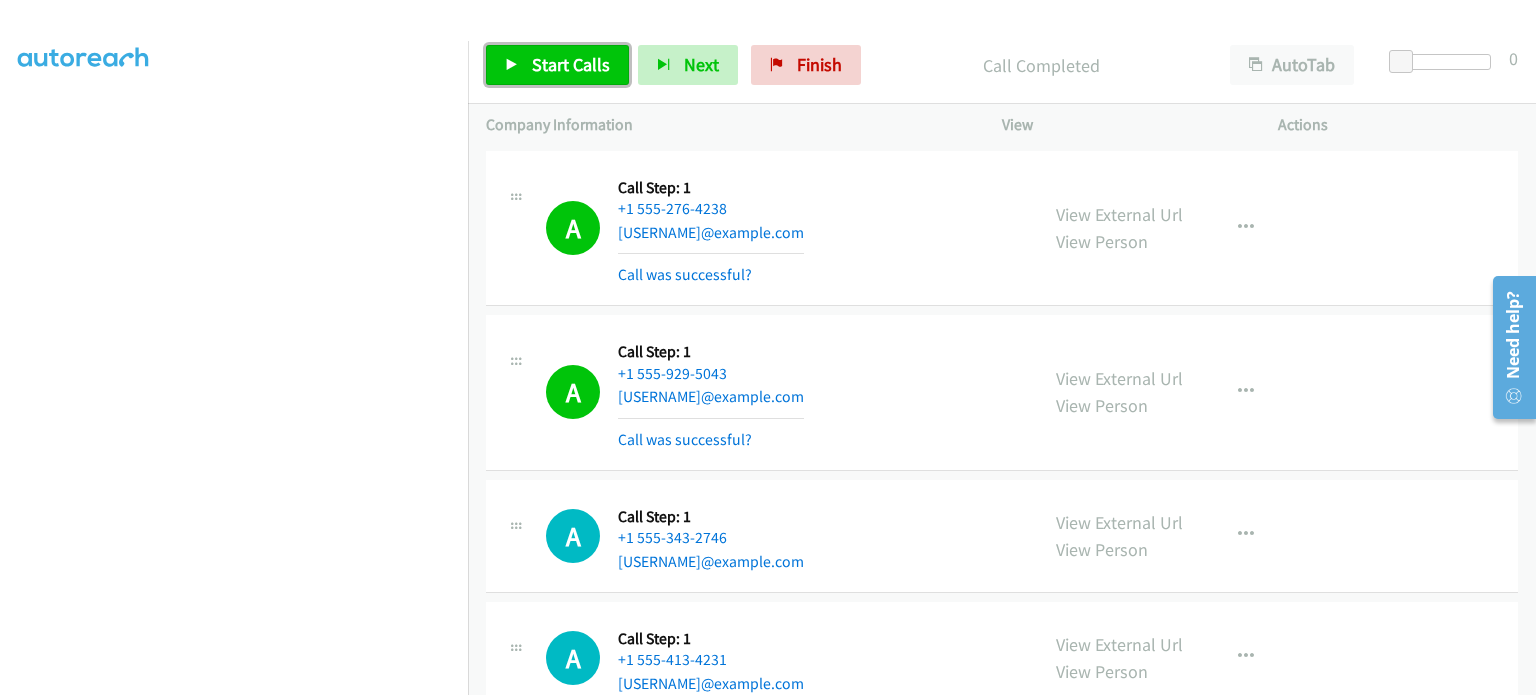 click on "Start Calls" at bounding box center (571, 64) 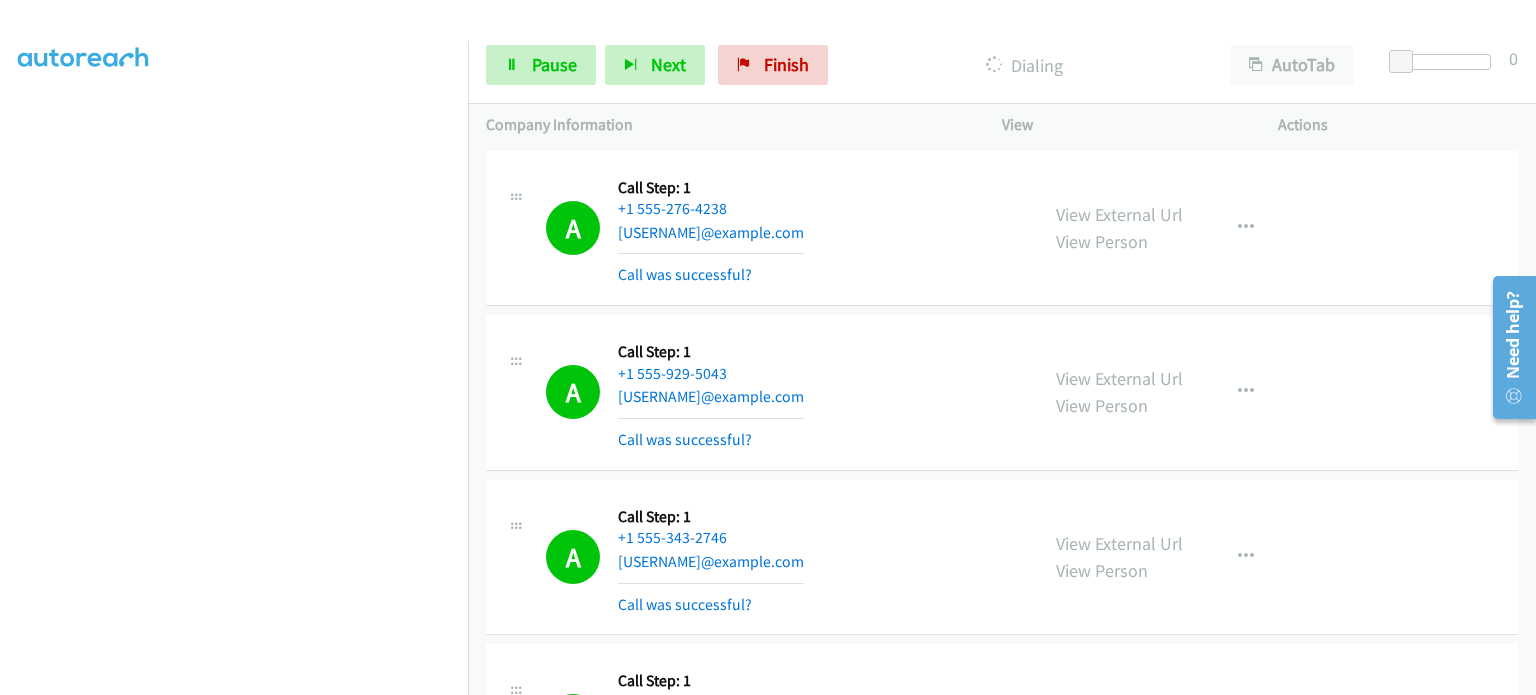 scroll, scrollTop: 27, scrollLeft: 0, axis: vertical 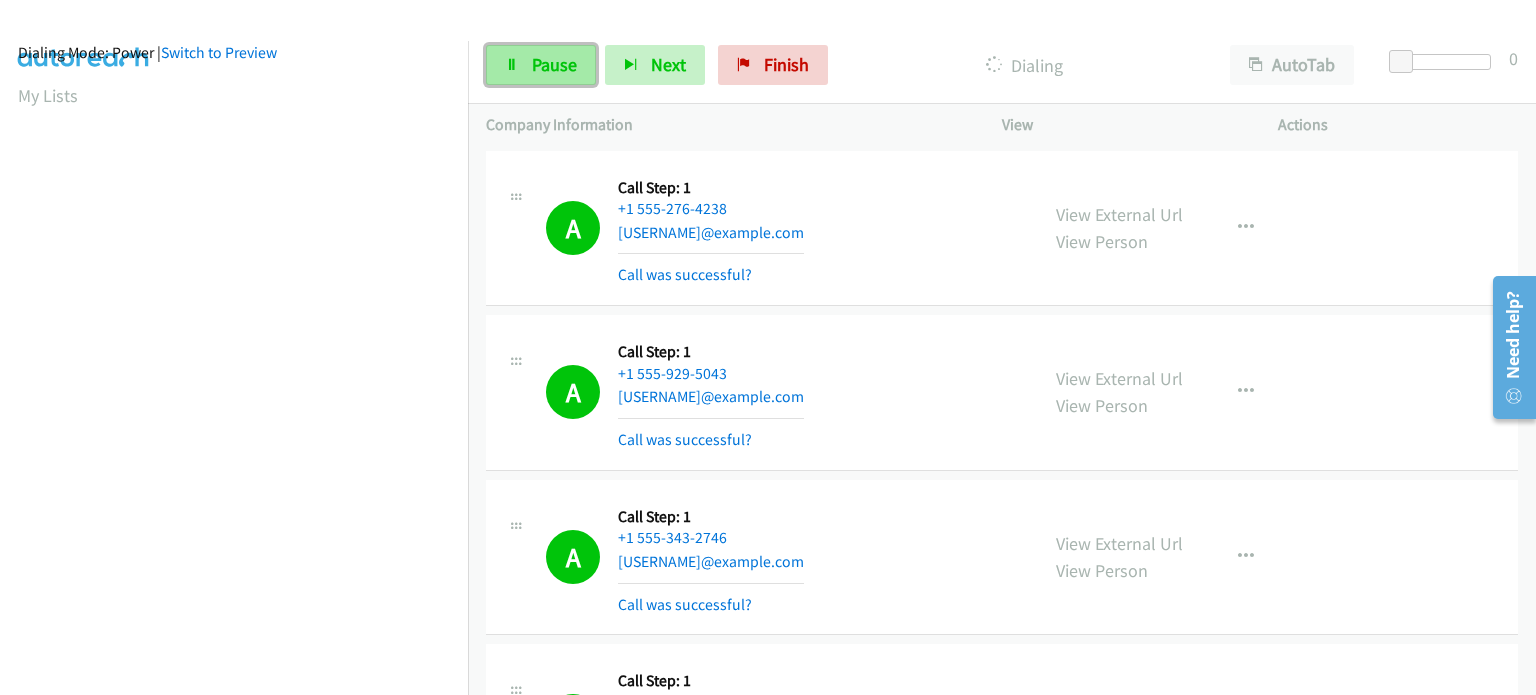 click on "Pause" at bounding box center [541, 65] 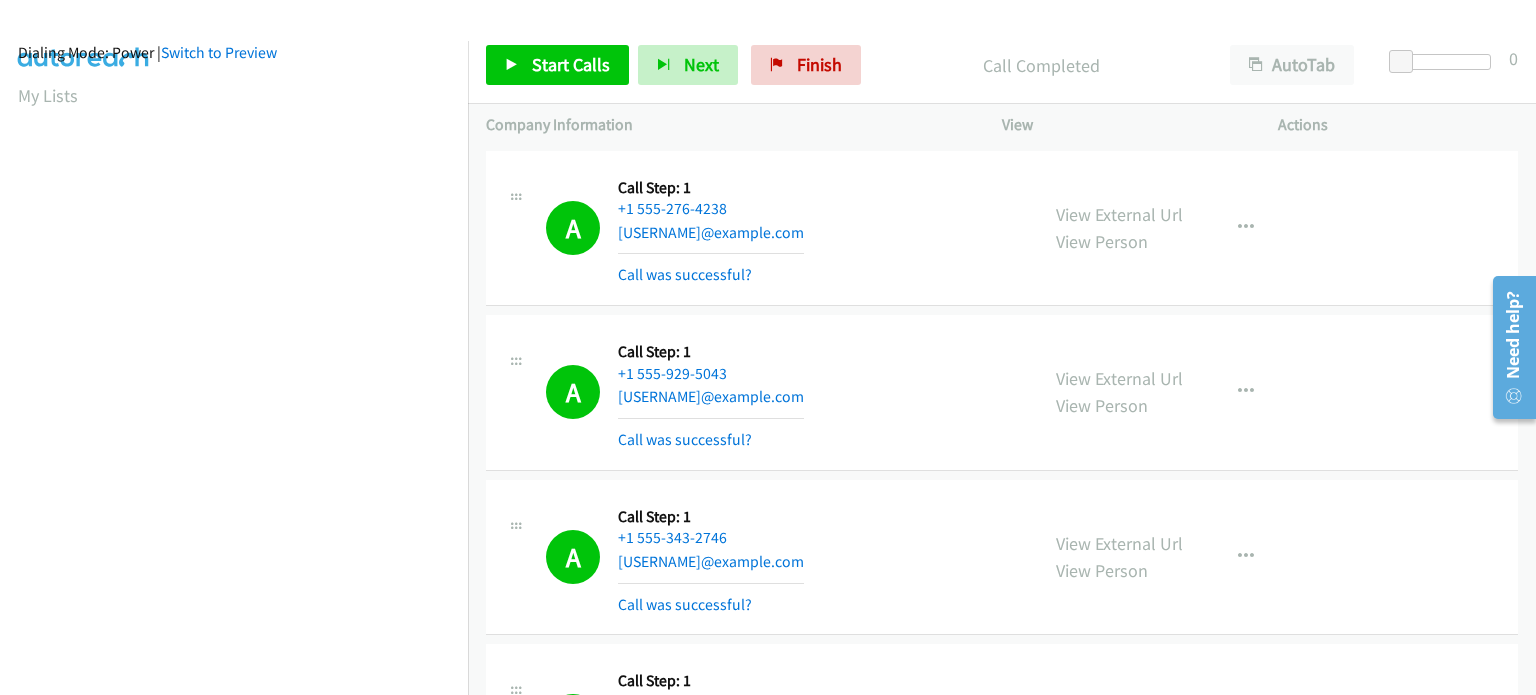 scroll, scrollTop: 427, scrollLeft: 0, axis: vertical 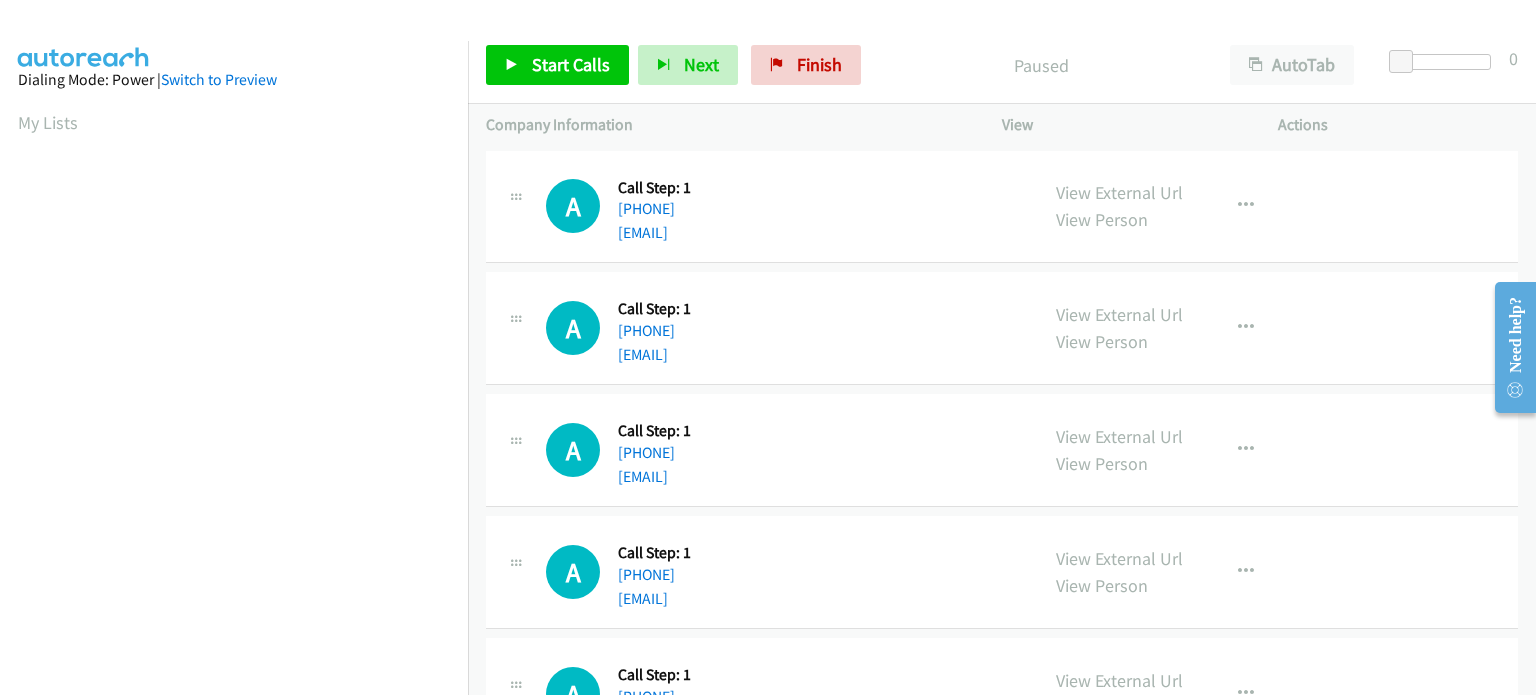 click on "A
Callback Scheduled
Call Step: 1
America/New_York
[PHONE]
[EMAIL]
Call was successful?
View External Url
View Person
View External Url
Email
Schedule/Manage Callback
Skip Call
Add to do not call list" at bounding box center (1002, 329) 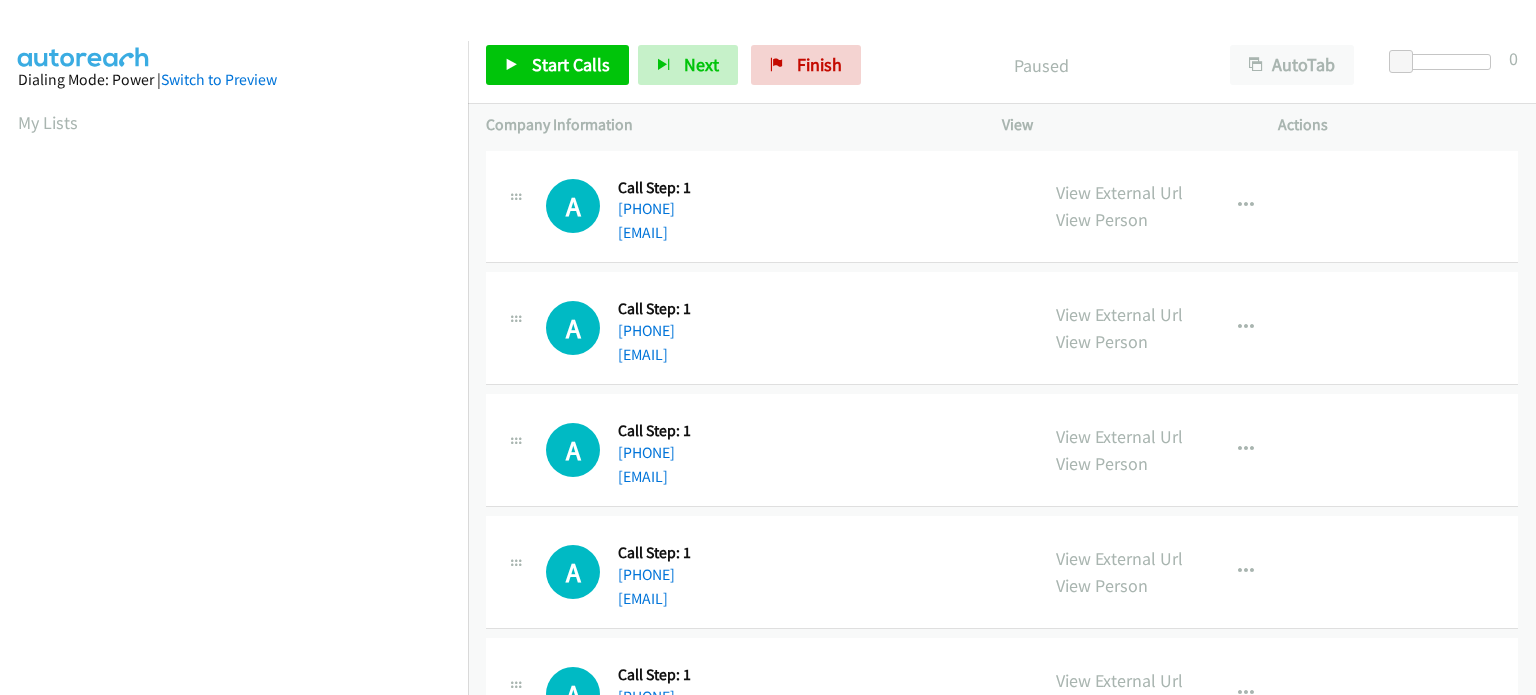 scroll, scrollTop: 0, scrollLeft: 0, axis: both 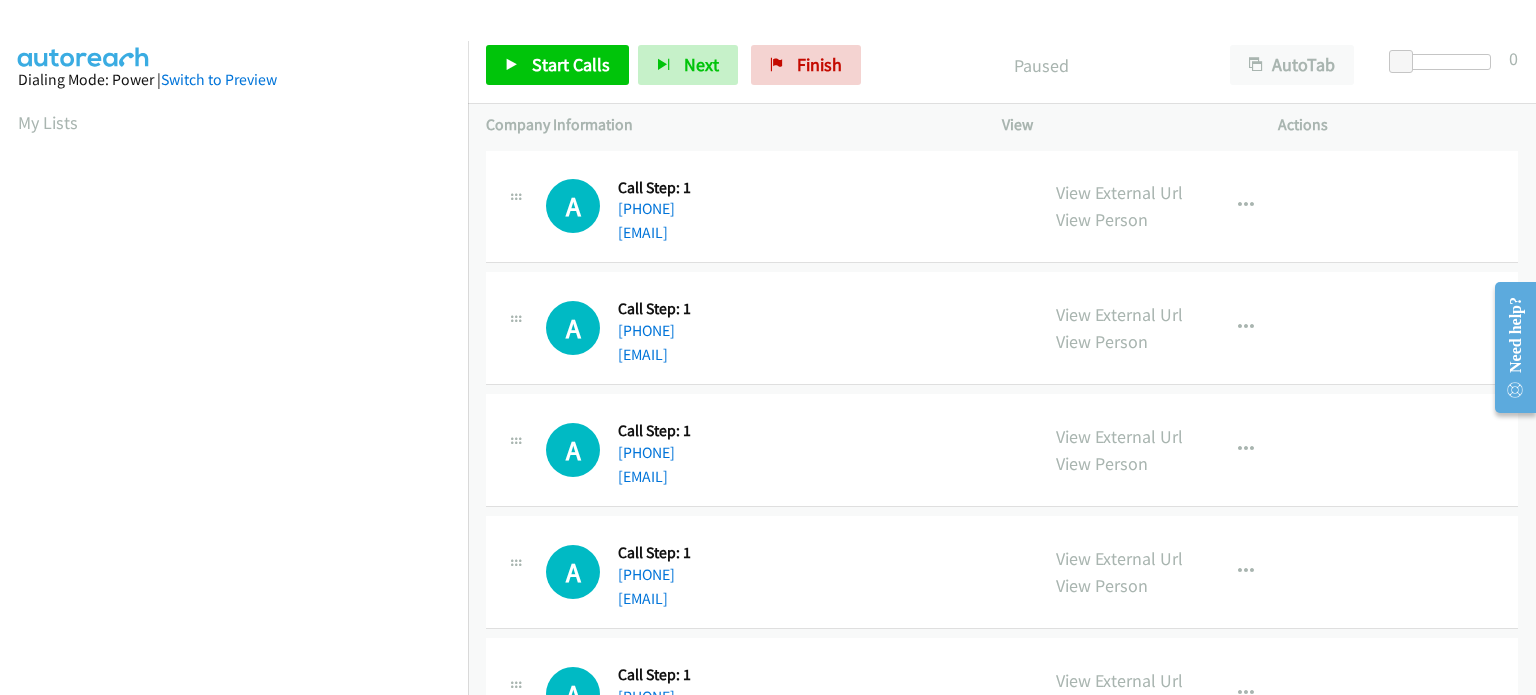 click on "Dialing Mode: Power
|
Switch to Preview
My Lists" at bounding box center [234, 594] 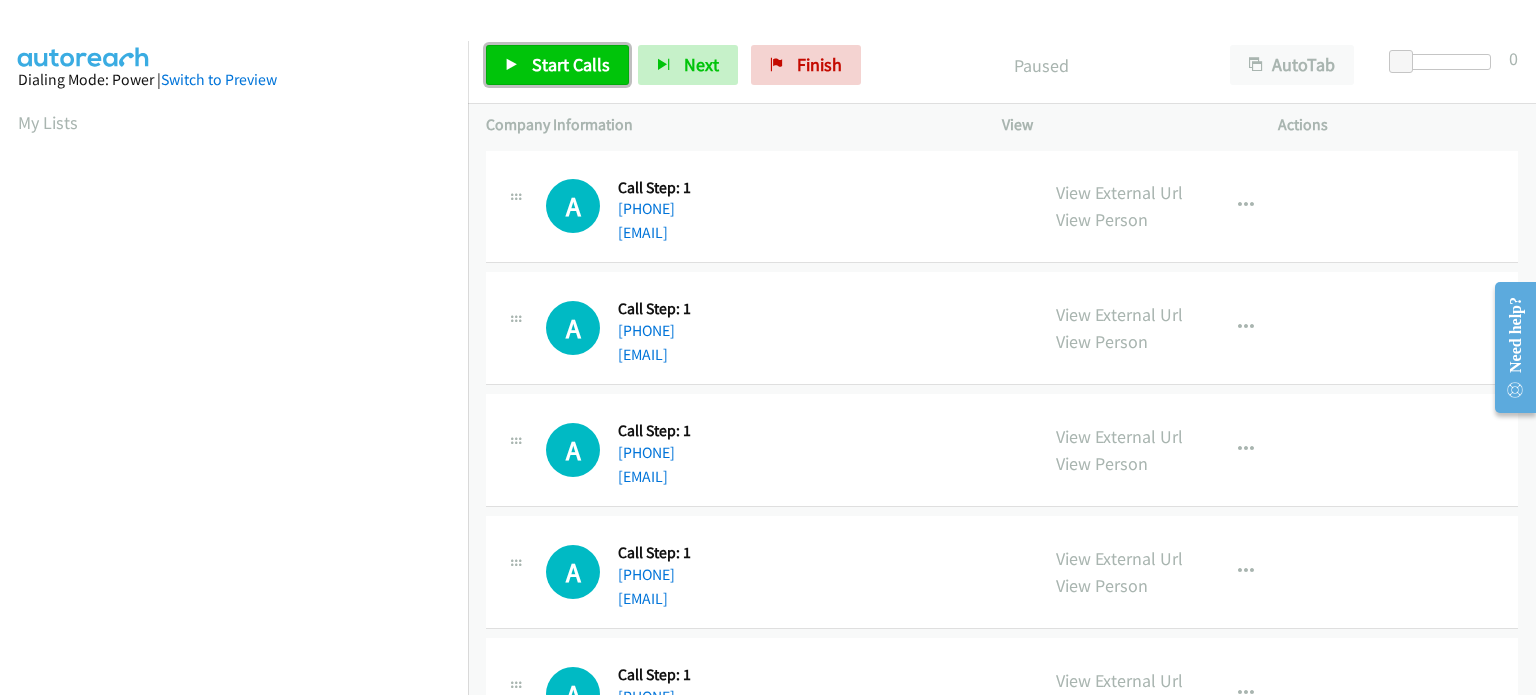 click on "Start Calls" at bounding box center [571, 64] 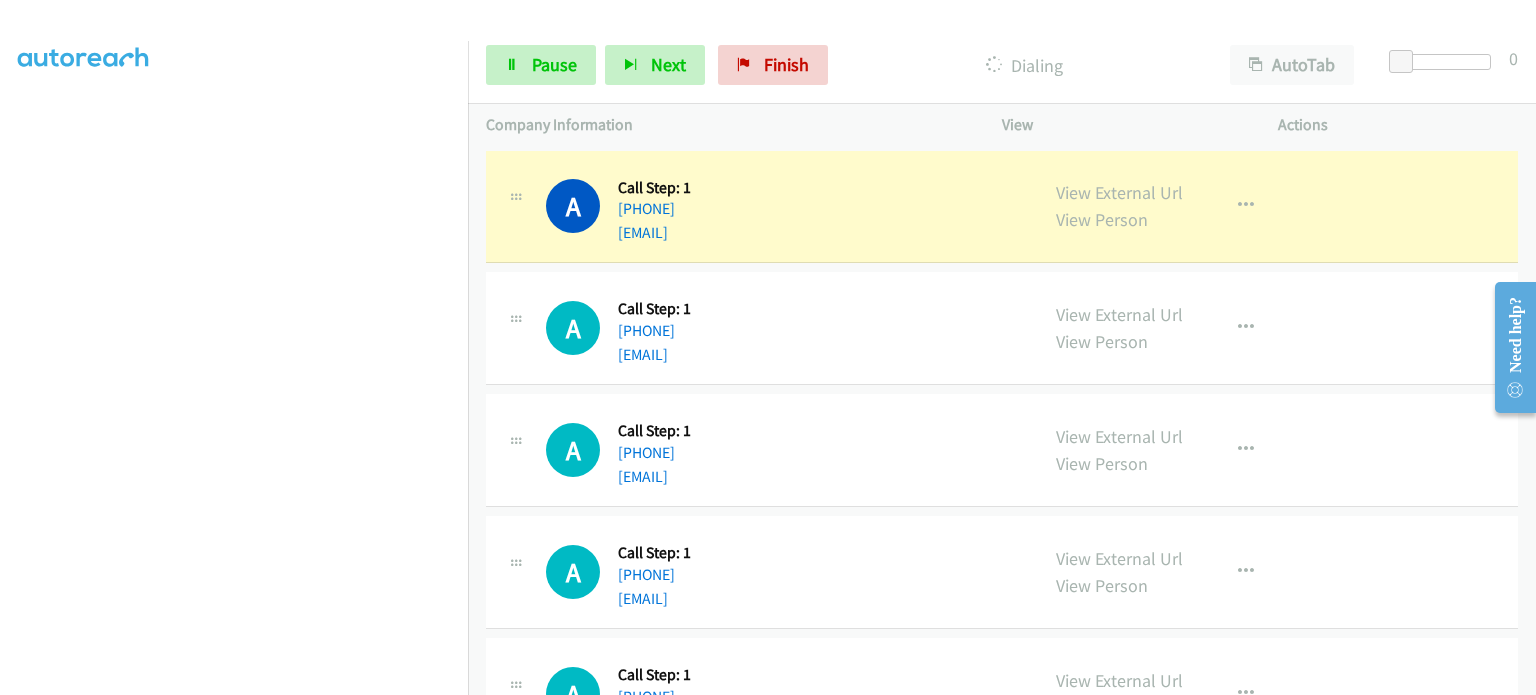 scroll, scrollTop: 0, scrollLeft: 0, axis: both 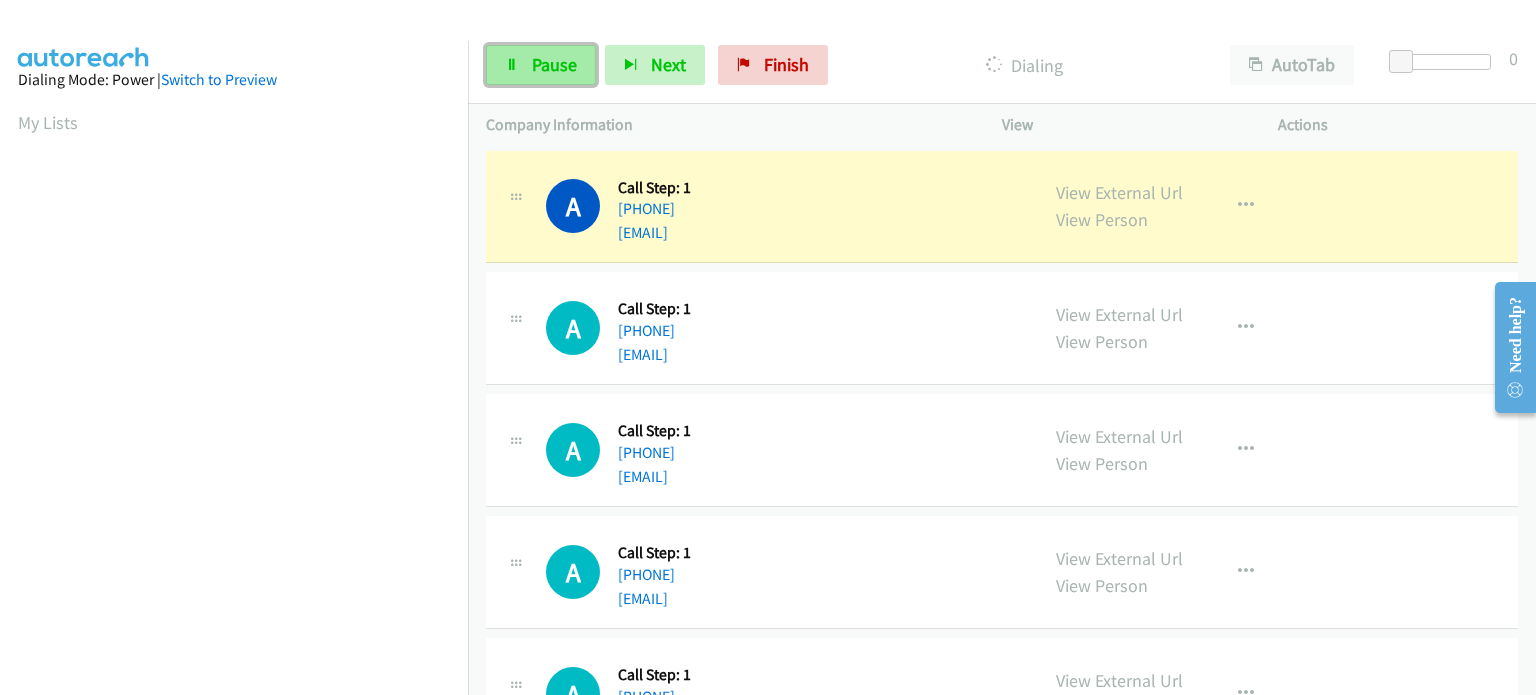 click on "Pause" at bounding box center [554, 64] 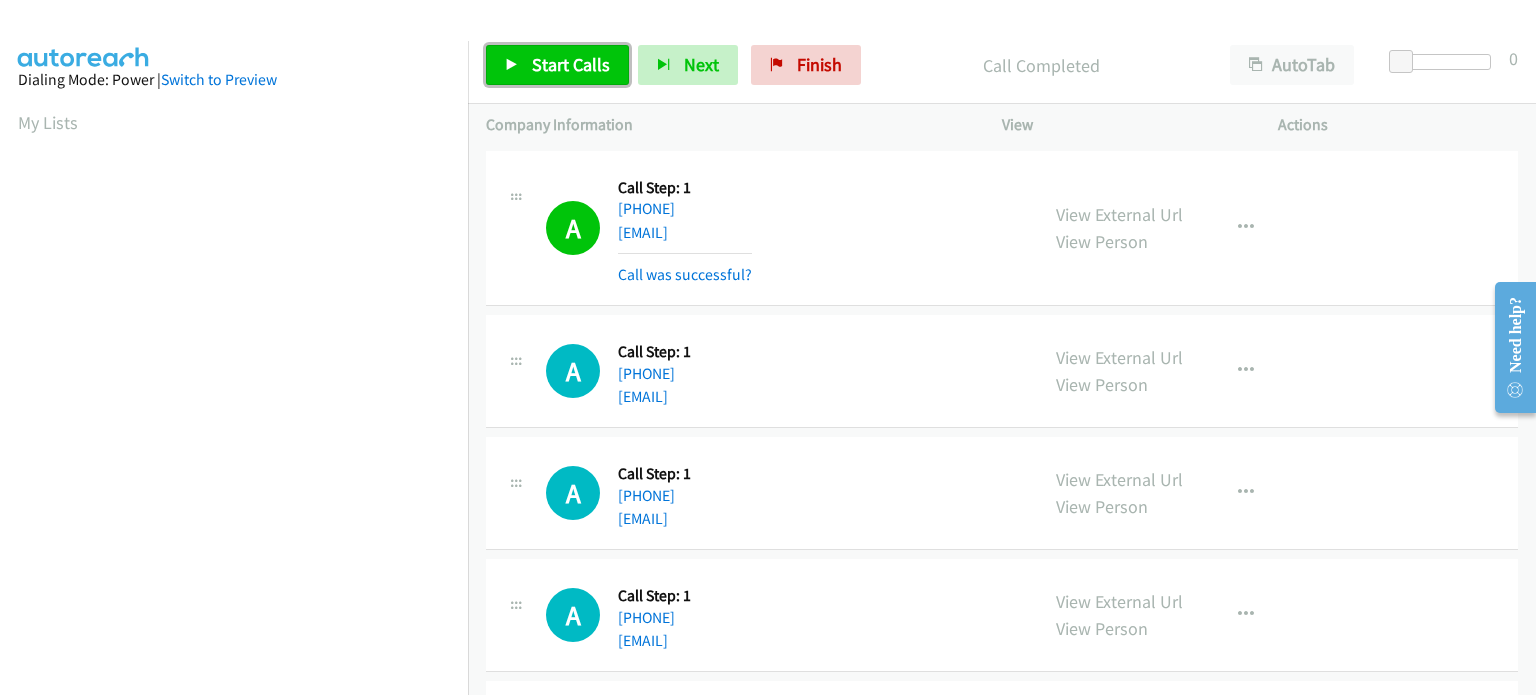 click on "Start Calls" at bounding box center [571, 64] 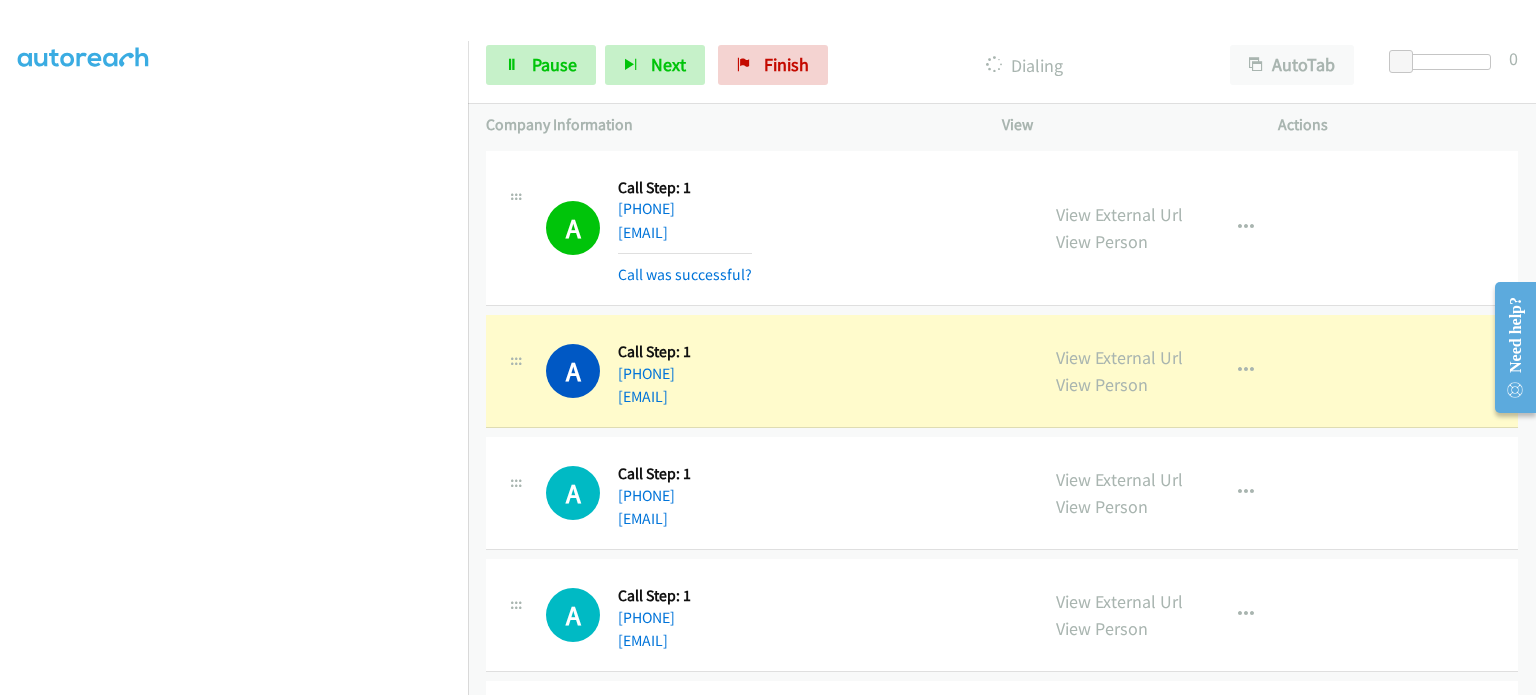 scroll, scrollTop: 0, scrollLeft: 0, axis: both 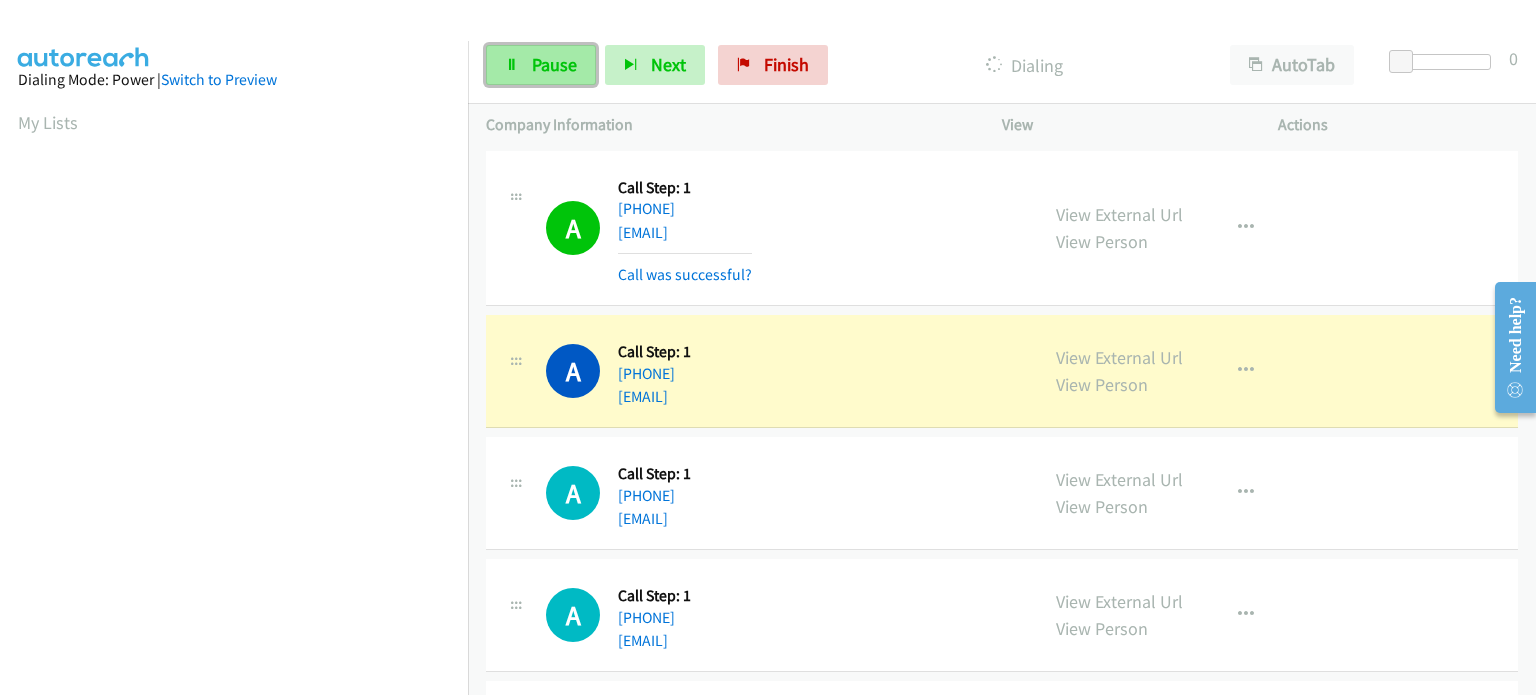 click on "Pause" at bounding box center [541, 65] 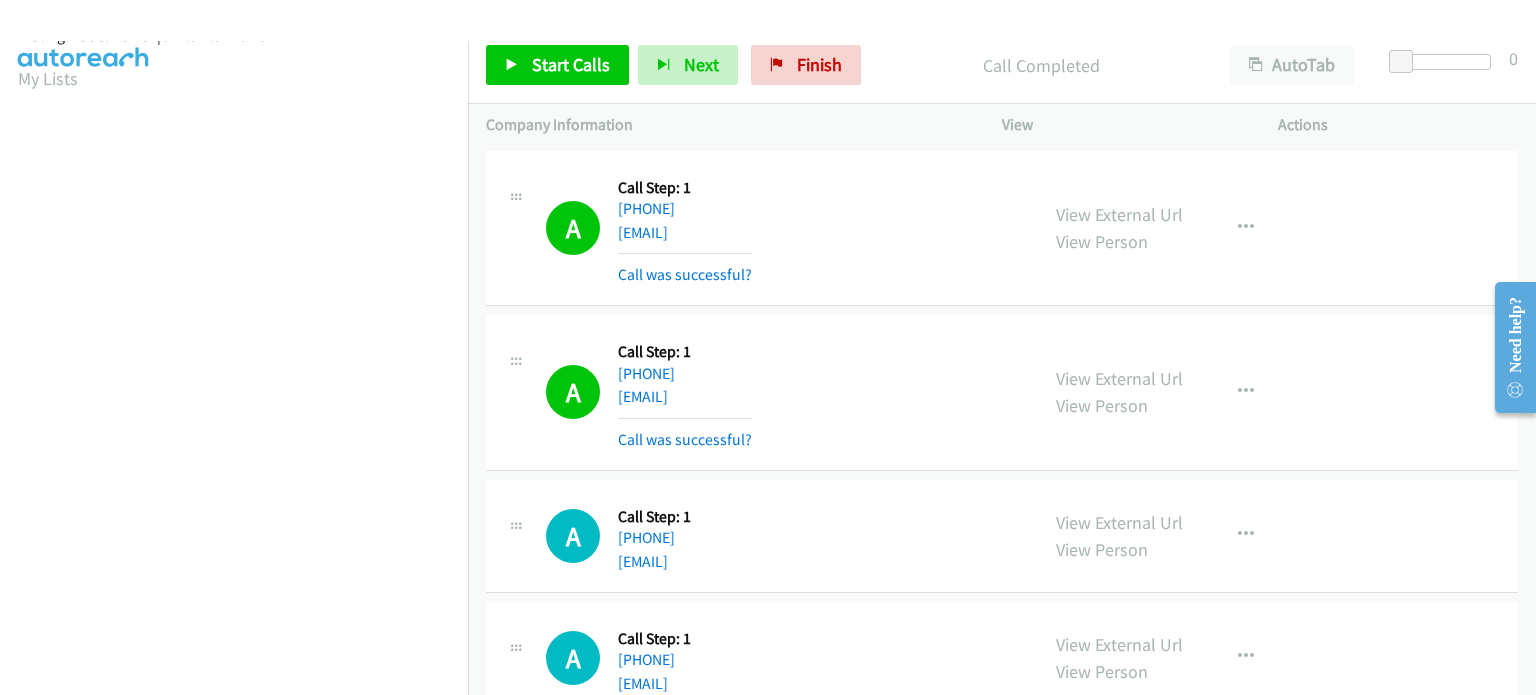 scroll, scrollTop: 0, scrollLeft: 0, axis: both 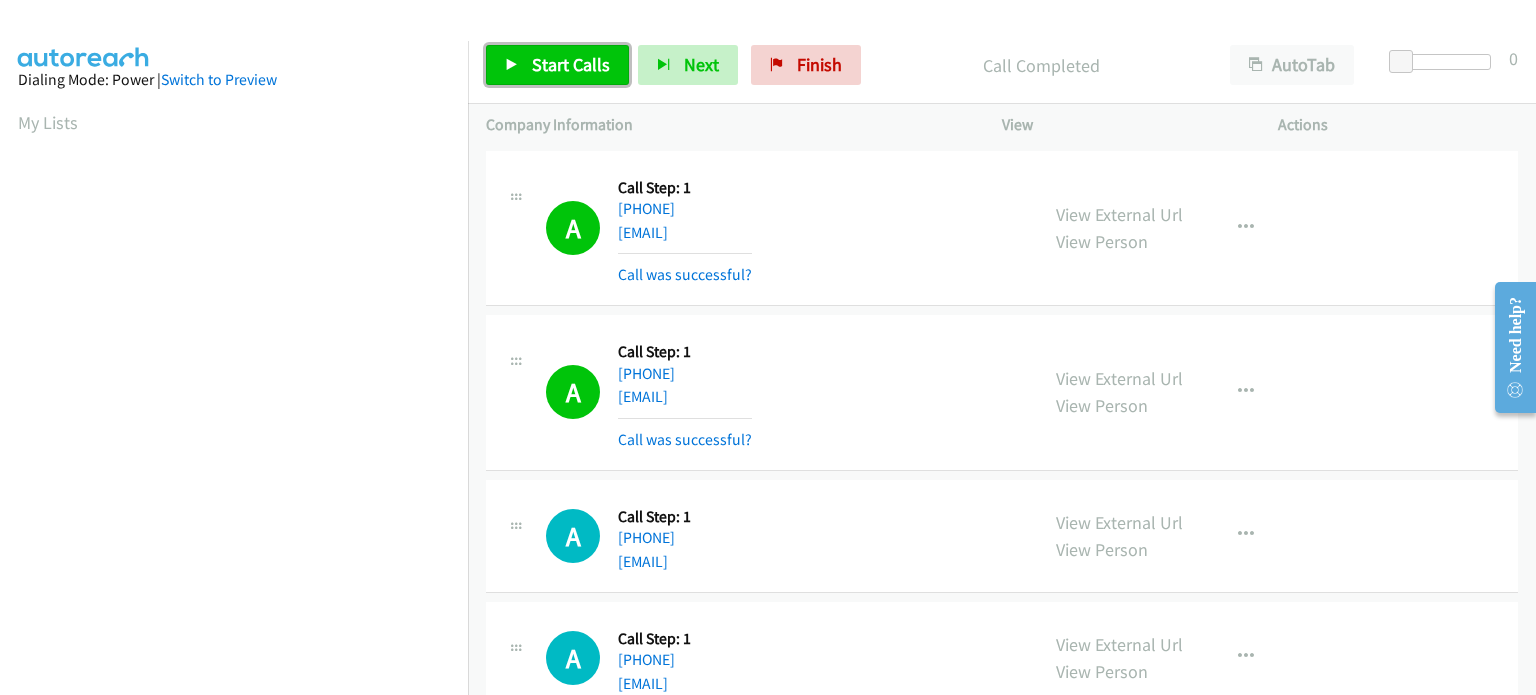 click on "Start Calls" at bounding box center [571, 64] 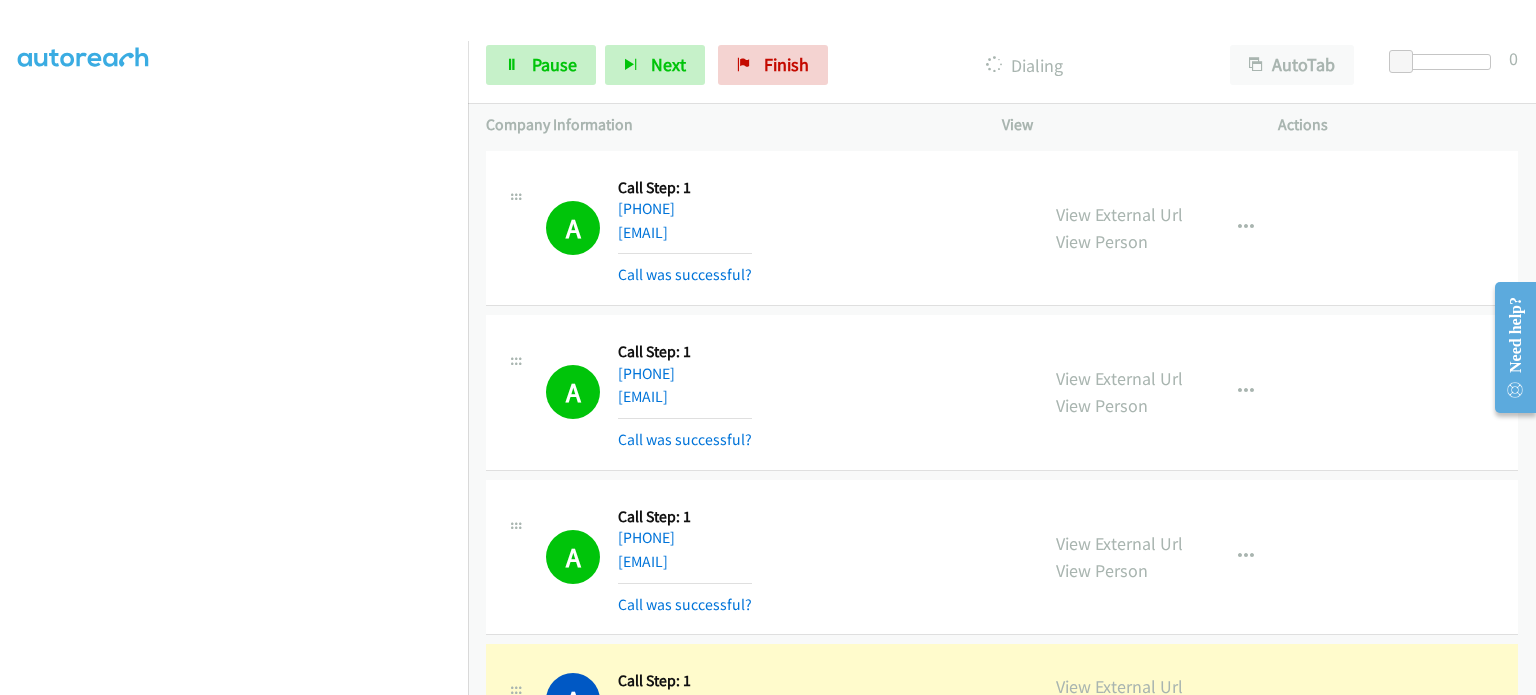 scroll, scrollTop: 27, scrollLeft: 0, axis: vertical 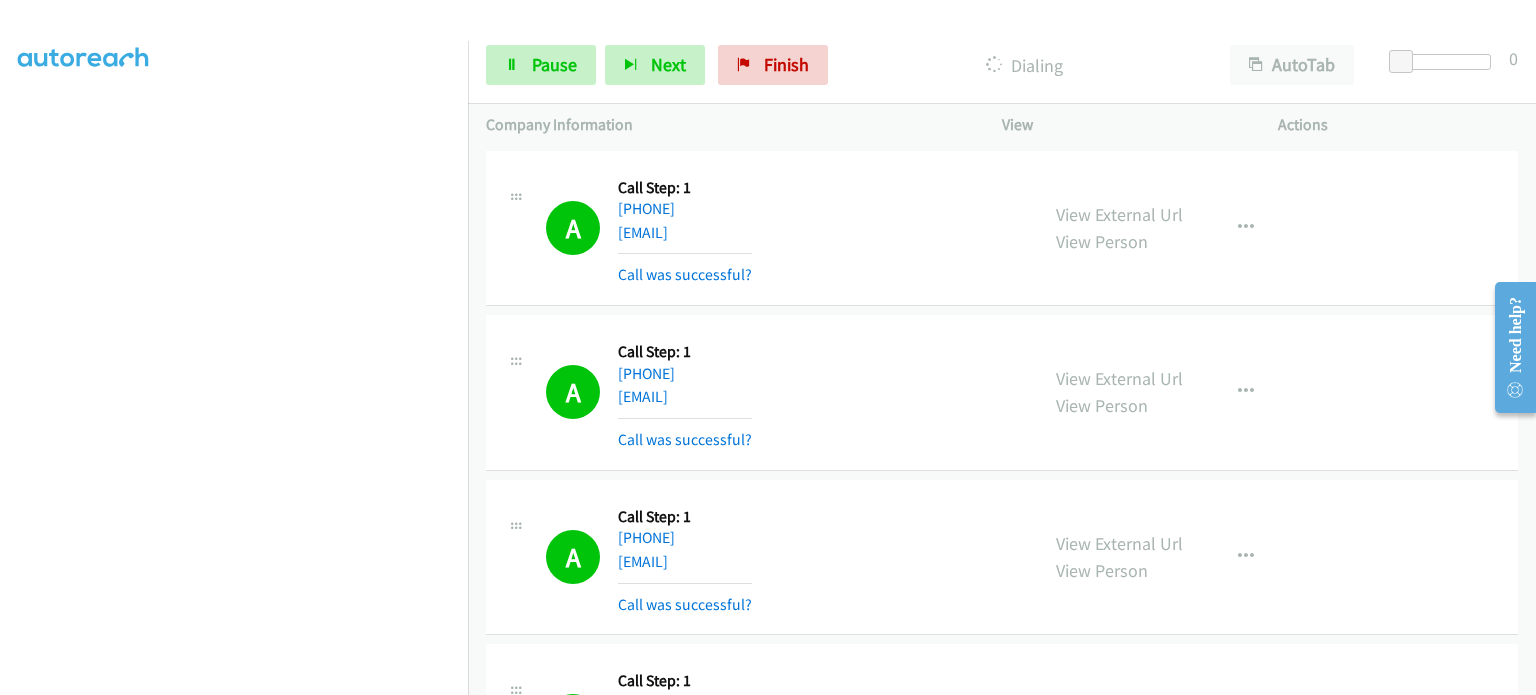 click at bounding box center (234, 220) 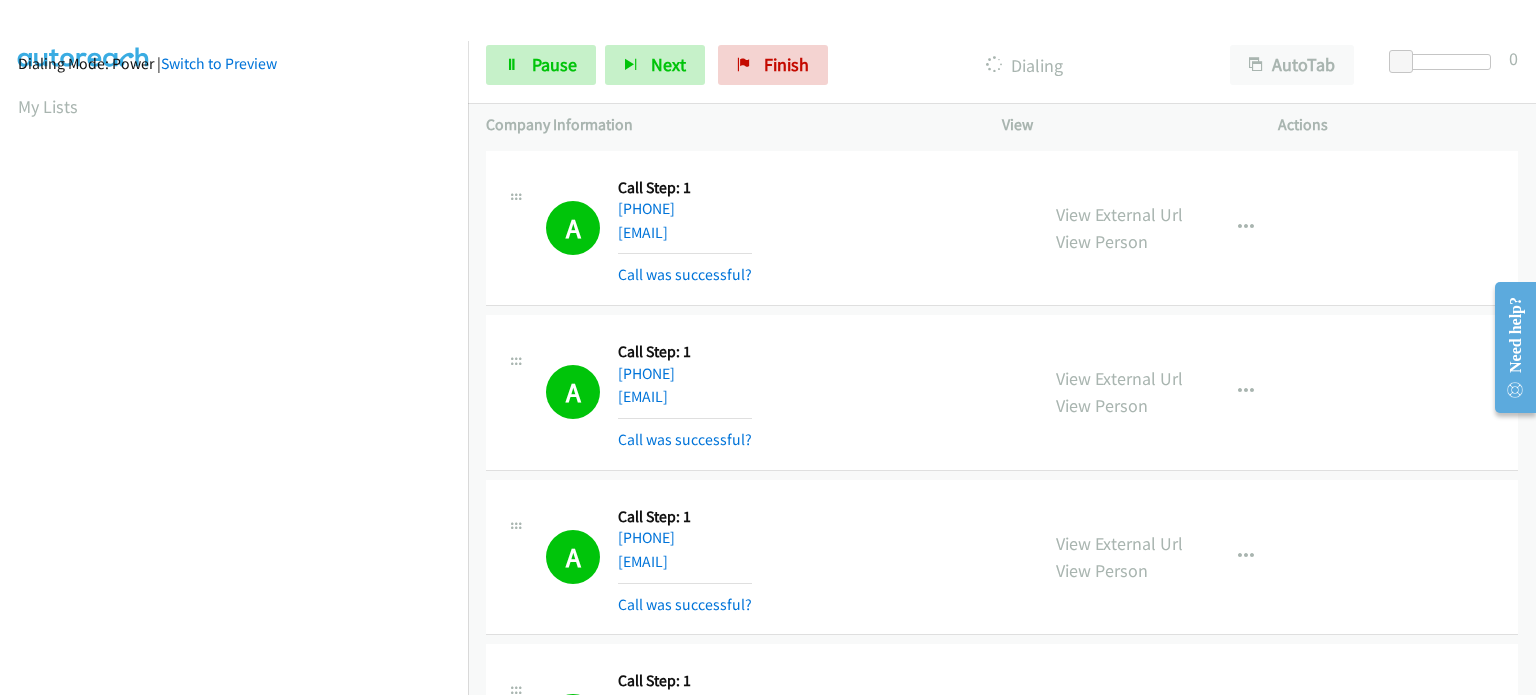 scroll, scrollTop: 0, scrollLeft: 0, axis: both 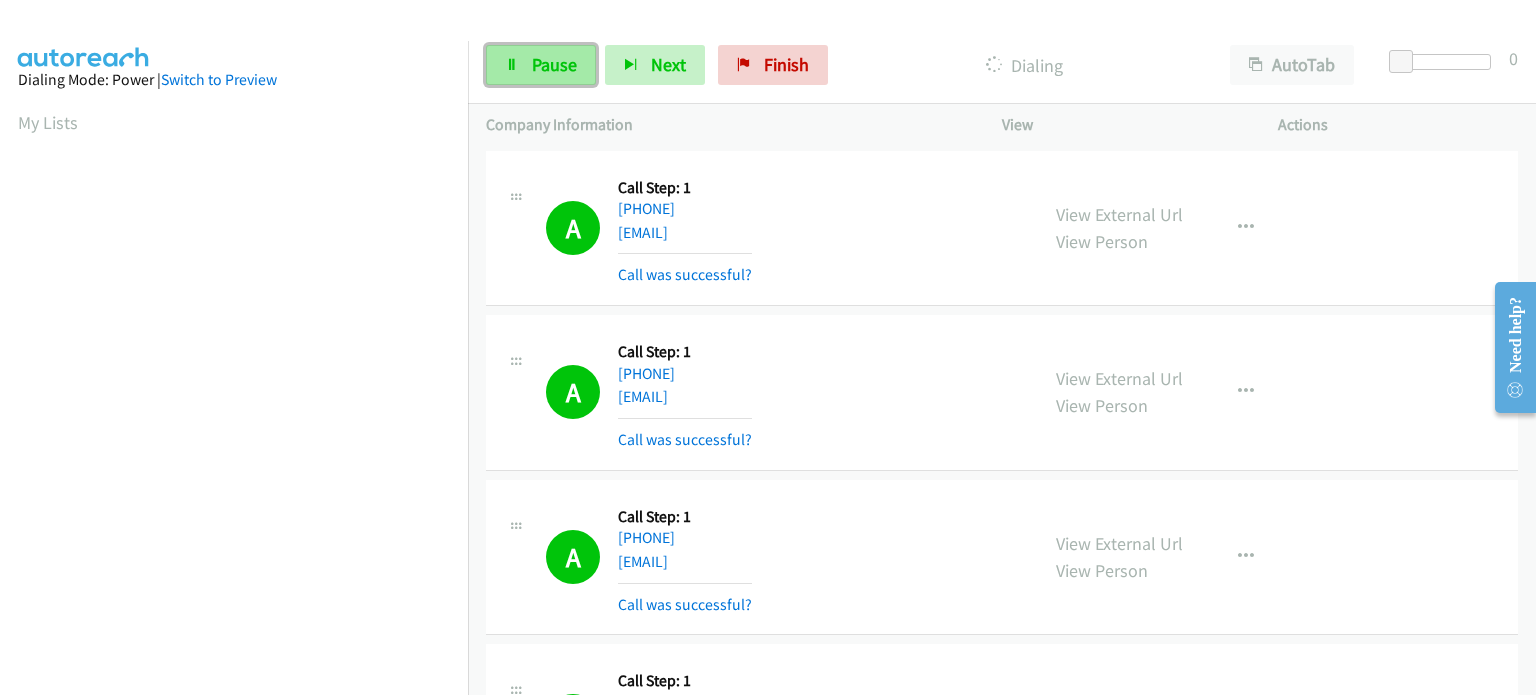 click on "Pause" at bounding box center [554, 64] 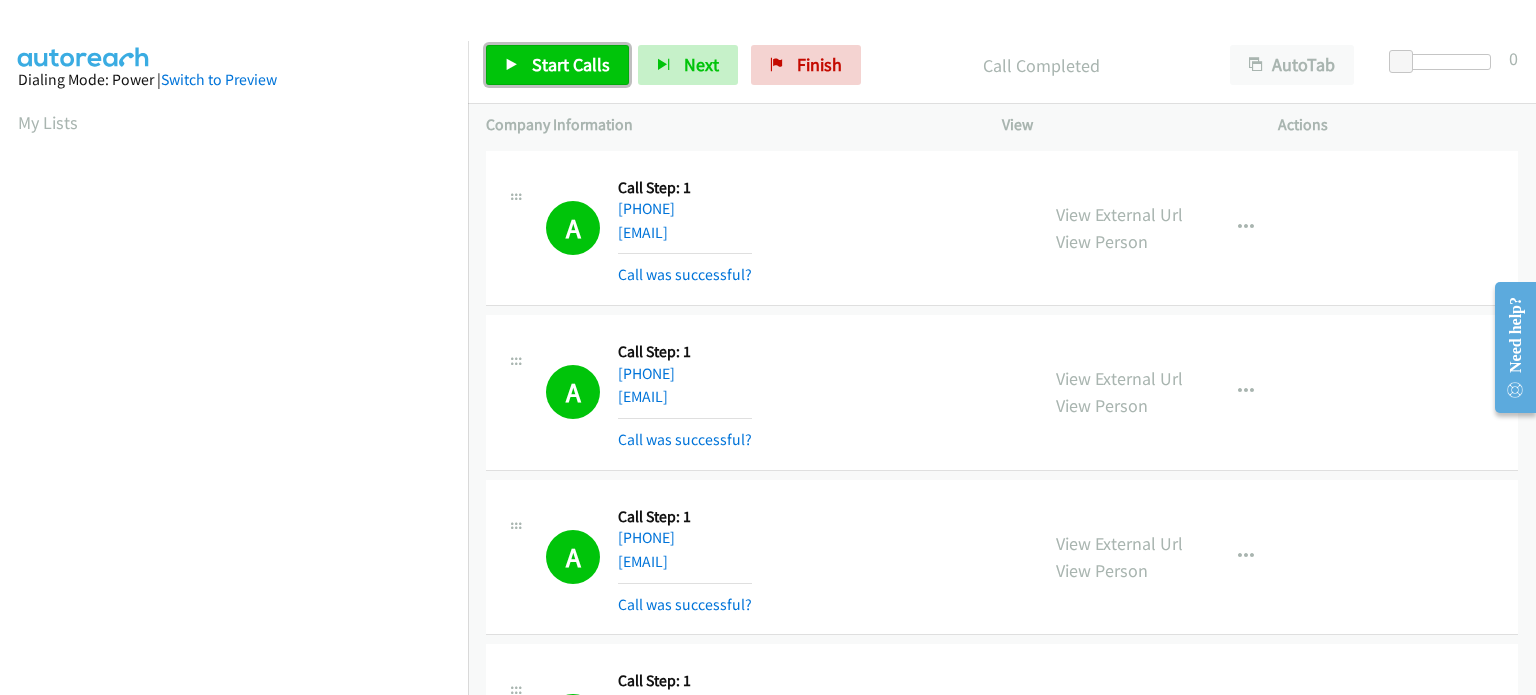 click on "Start Calls" at bounding box center (571, 64) 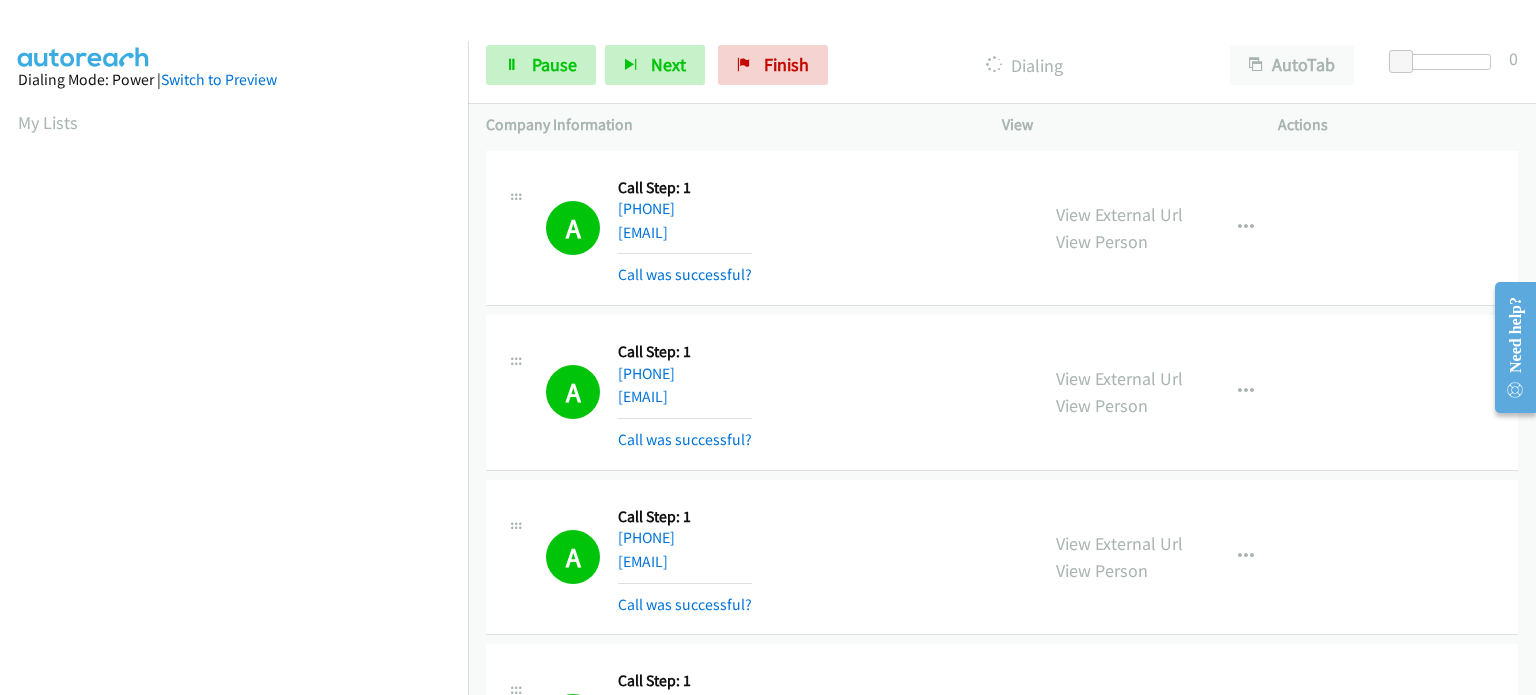 scroll, scrollTop: 0, scrollLeft: 0, axis: both 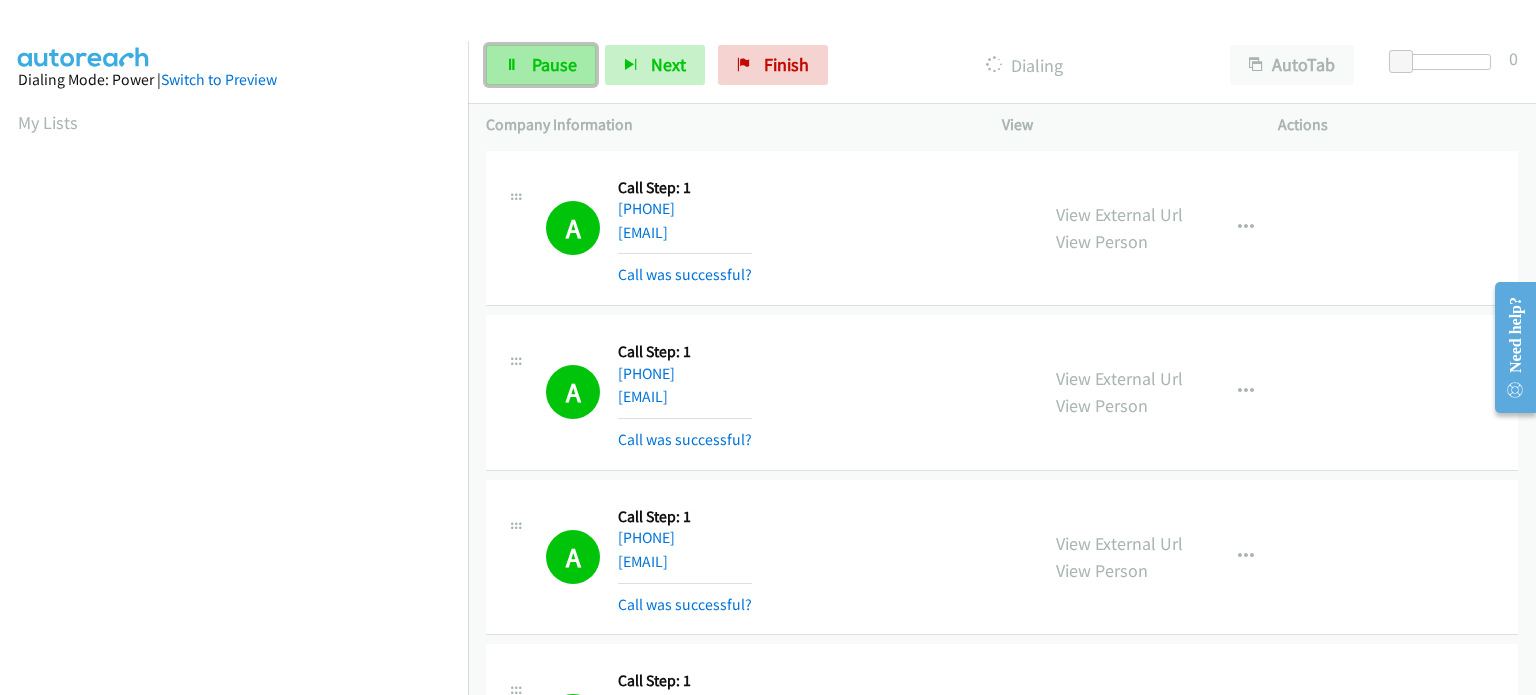 click at bounding box center [512, 66] 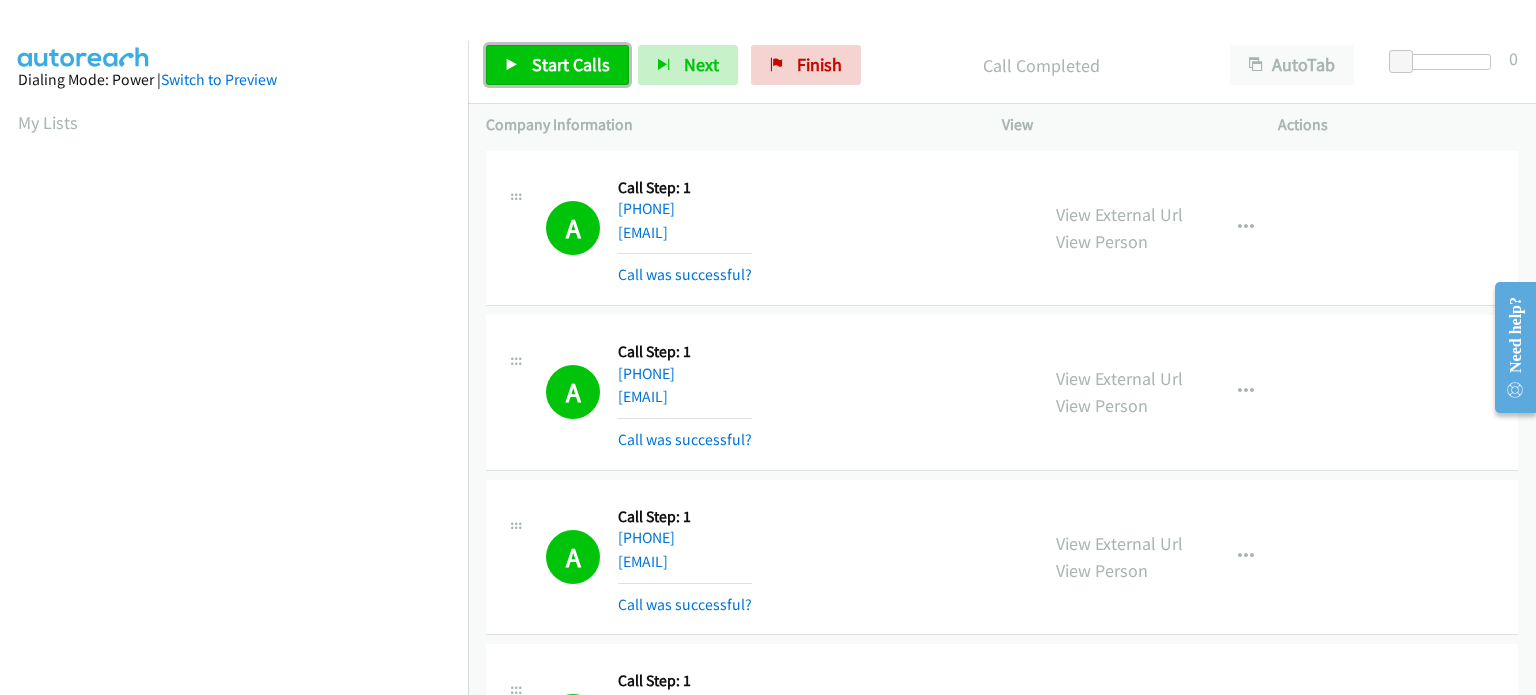 click on "Start Calls" at bounding box center [557, 65] 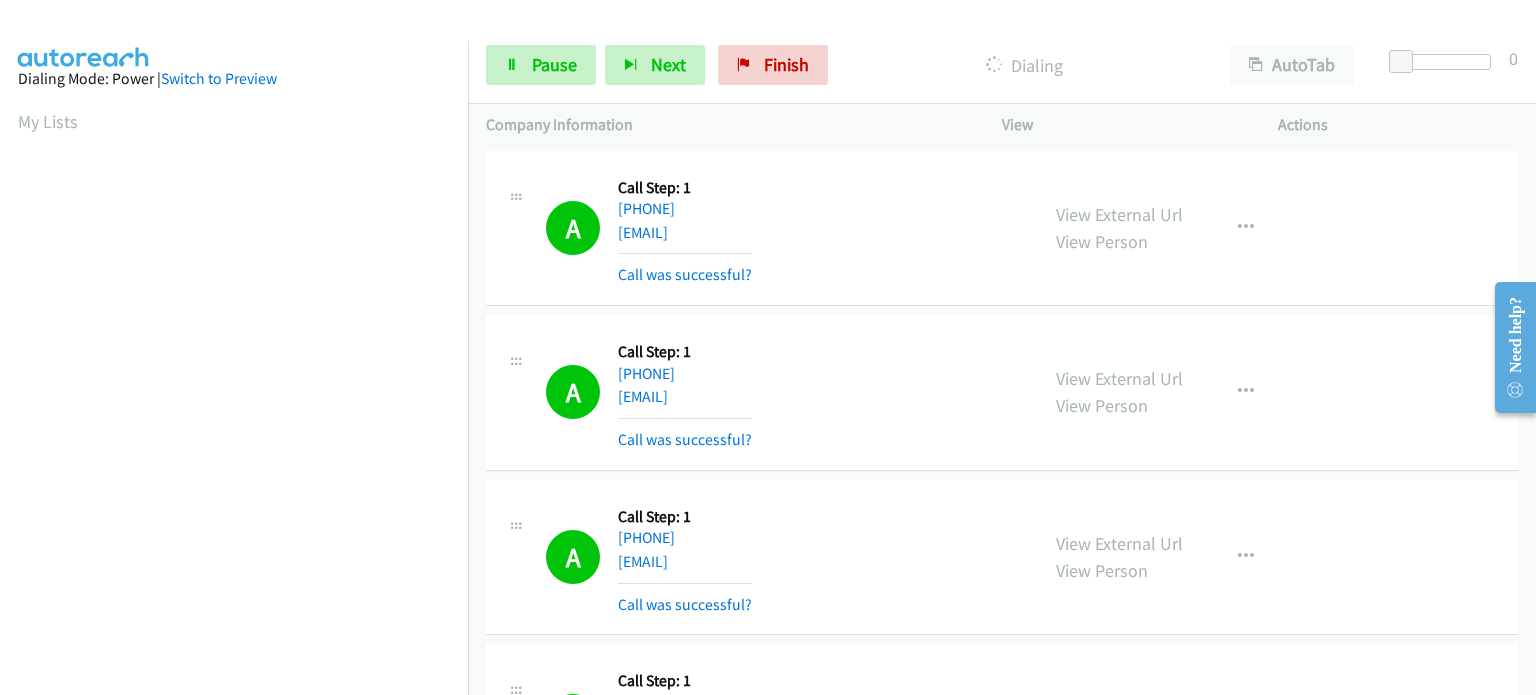 scroll, scrollTop: 0, scrollLeft: 0, axis: both 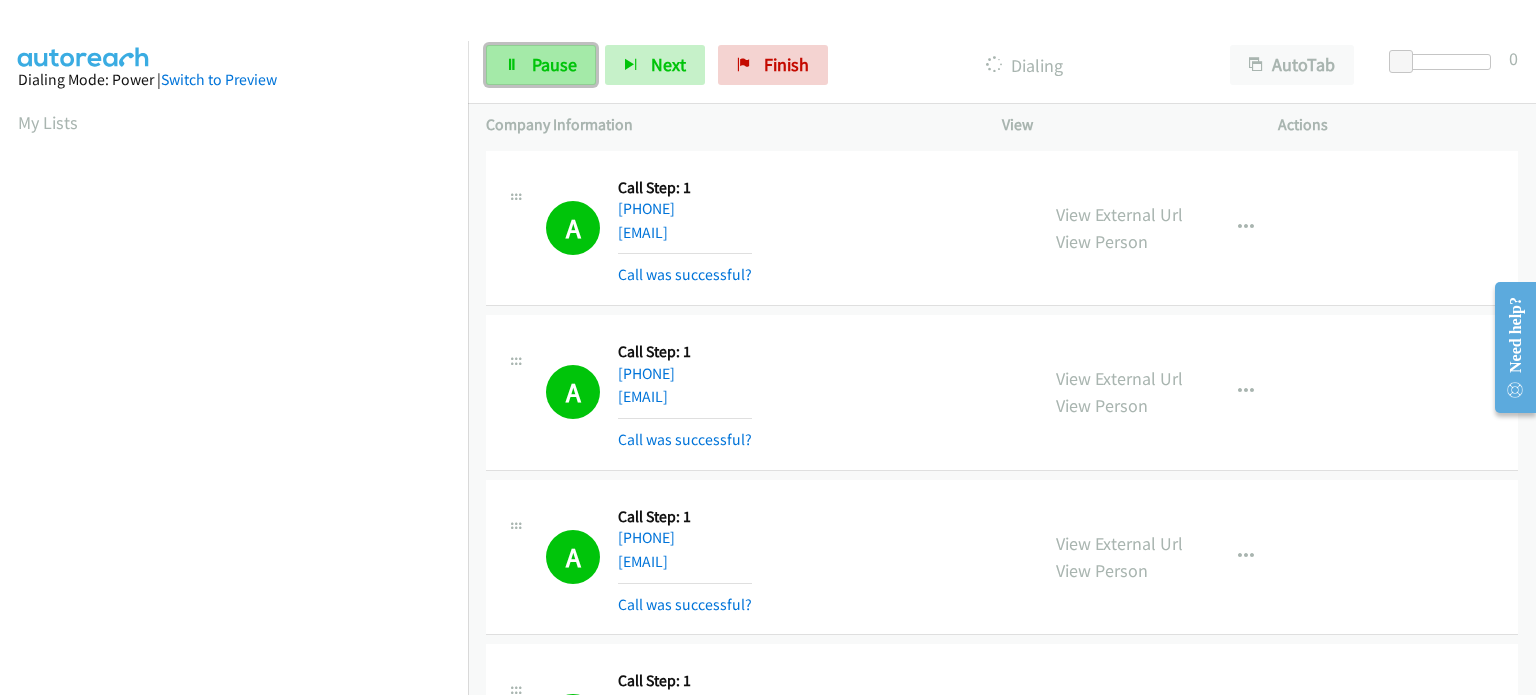 click on "Pause" at bounding box center [554, 64] 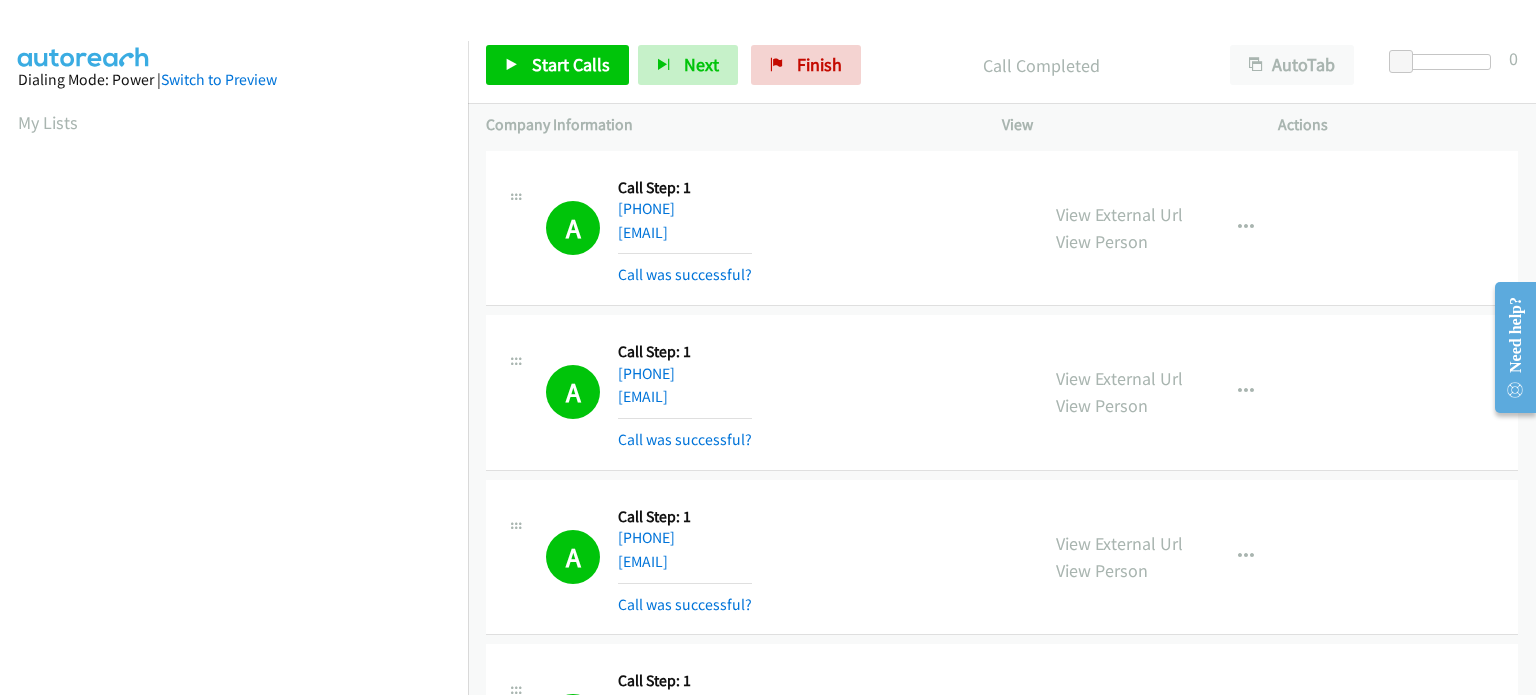 scroll, scrollTop: 427, scrollLeft: 0, axis: vertical 